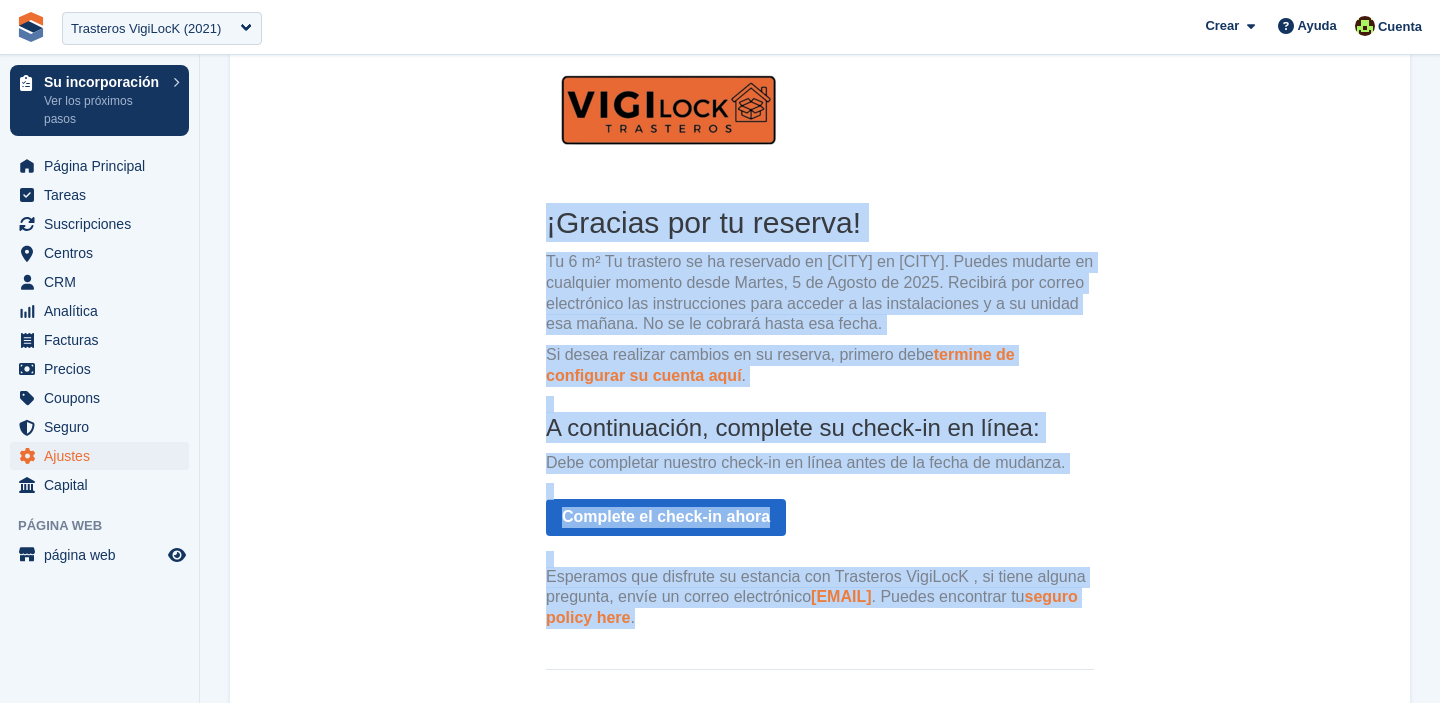 scroll, scrollTop: 218, scrollLeft: 0, axis: vertical 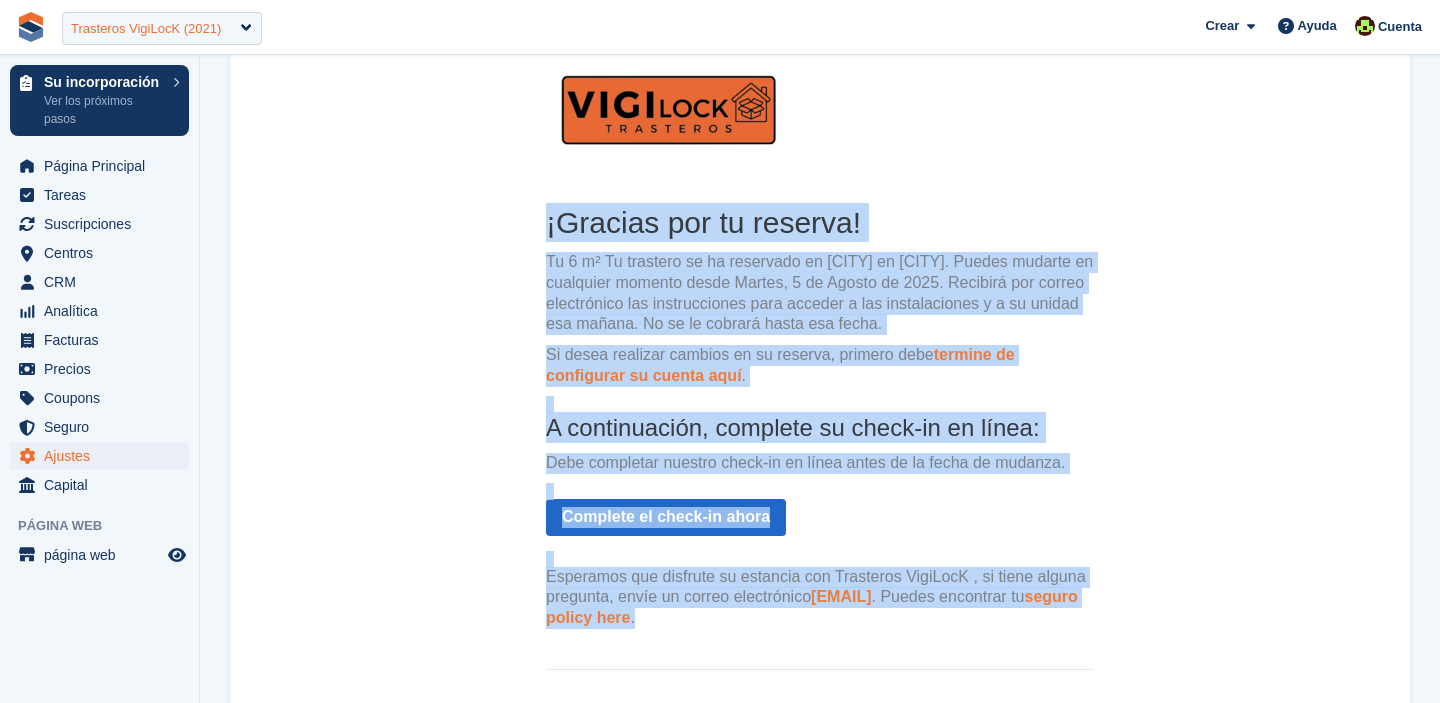 click on "Trasteros VigiLocK ([NUMBER])" at bounding box center (146, 29) 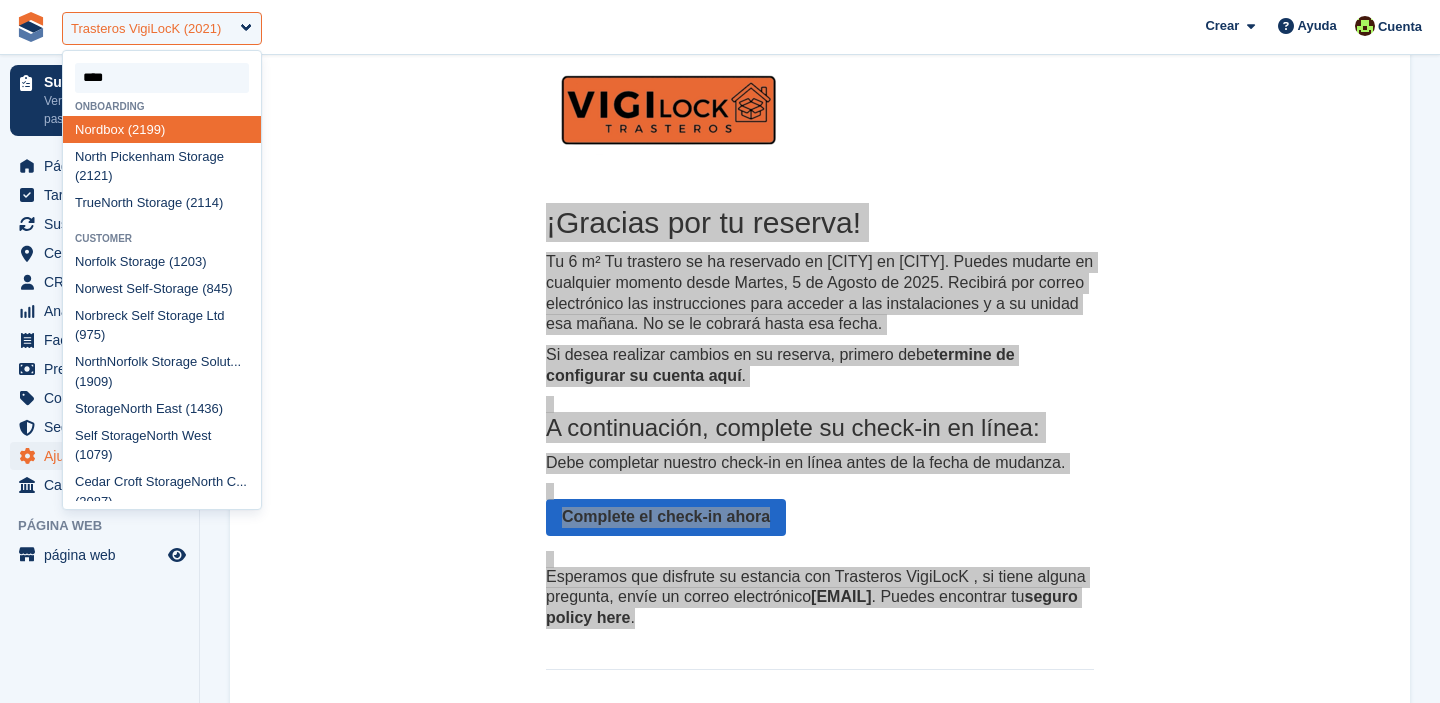 type on "*****" 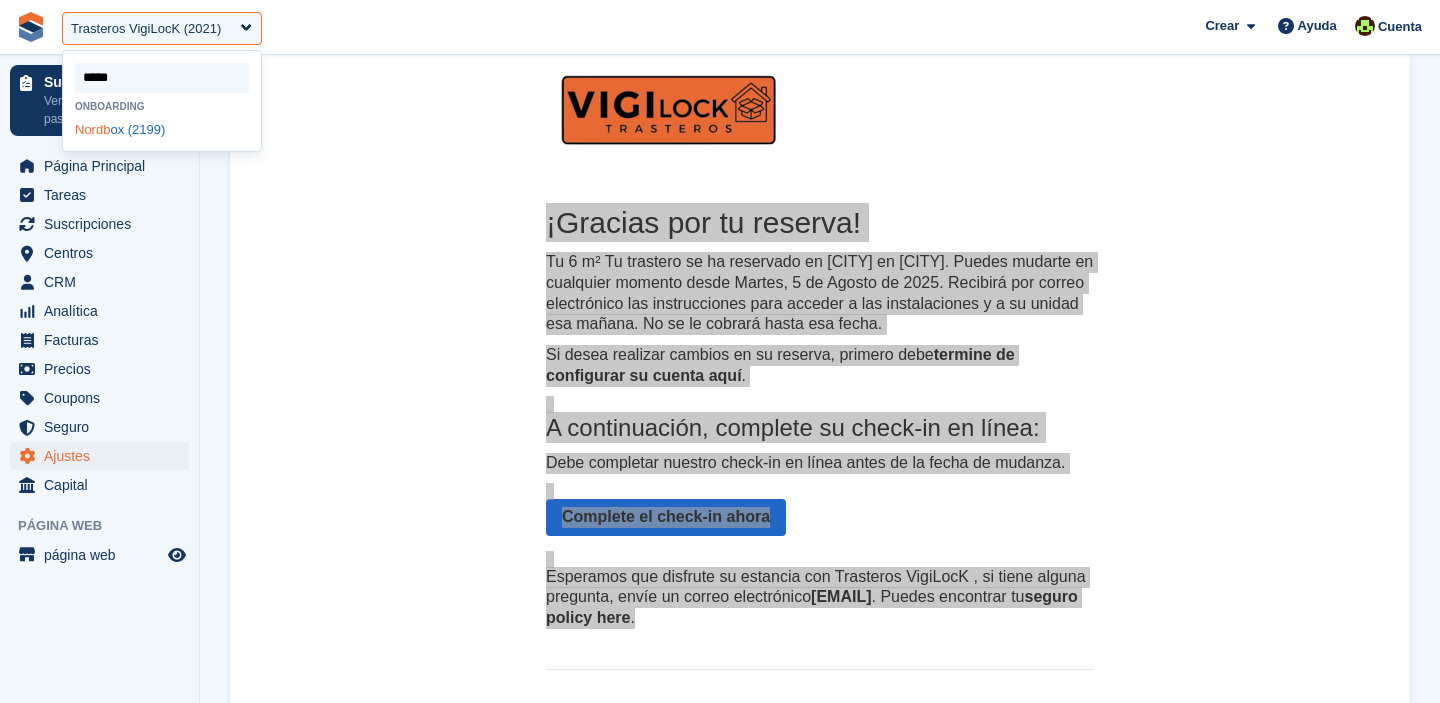 click on "Nordb" 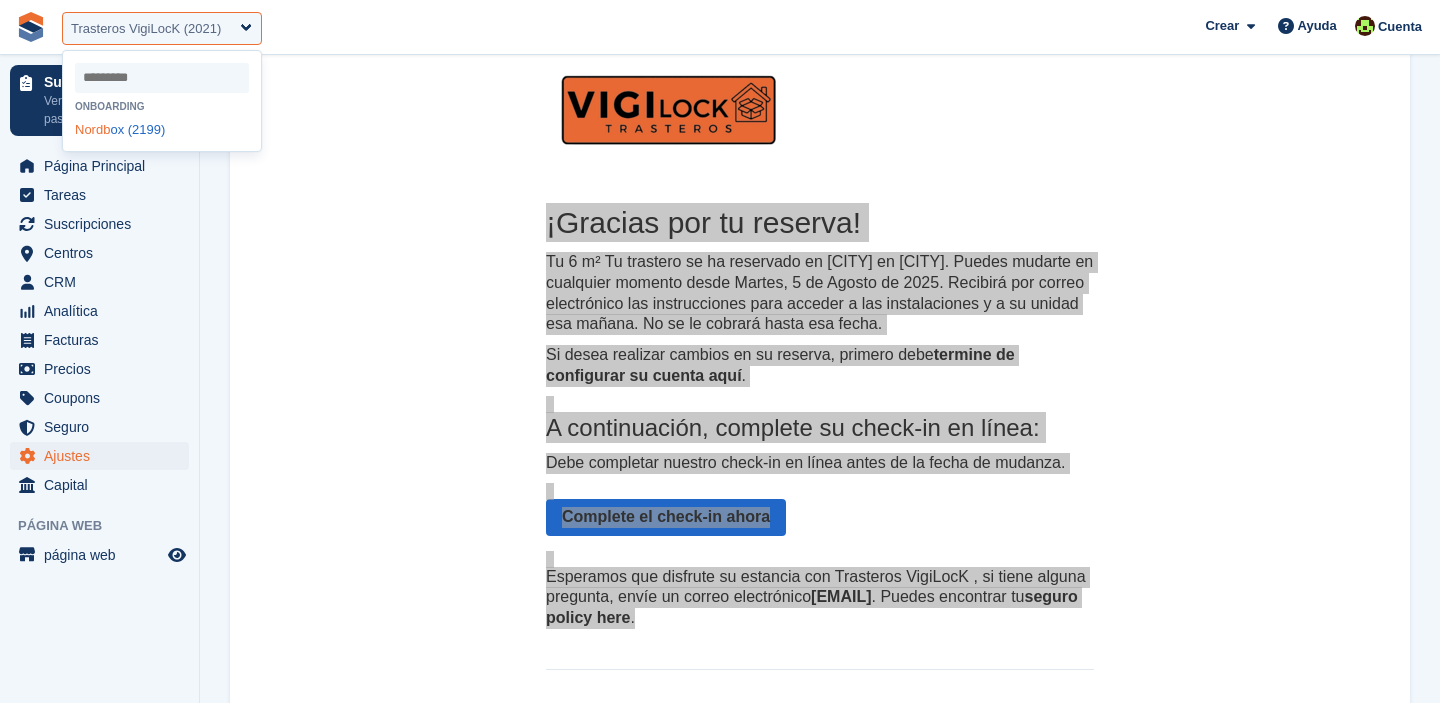 select on "****" 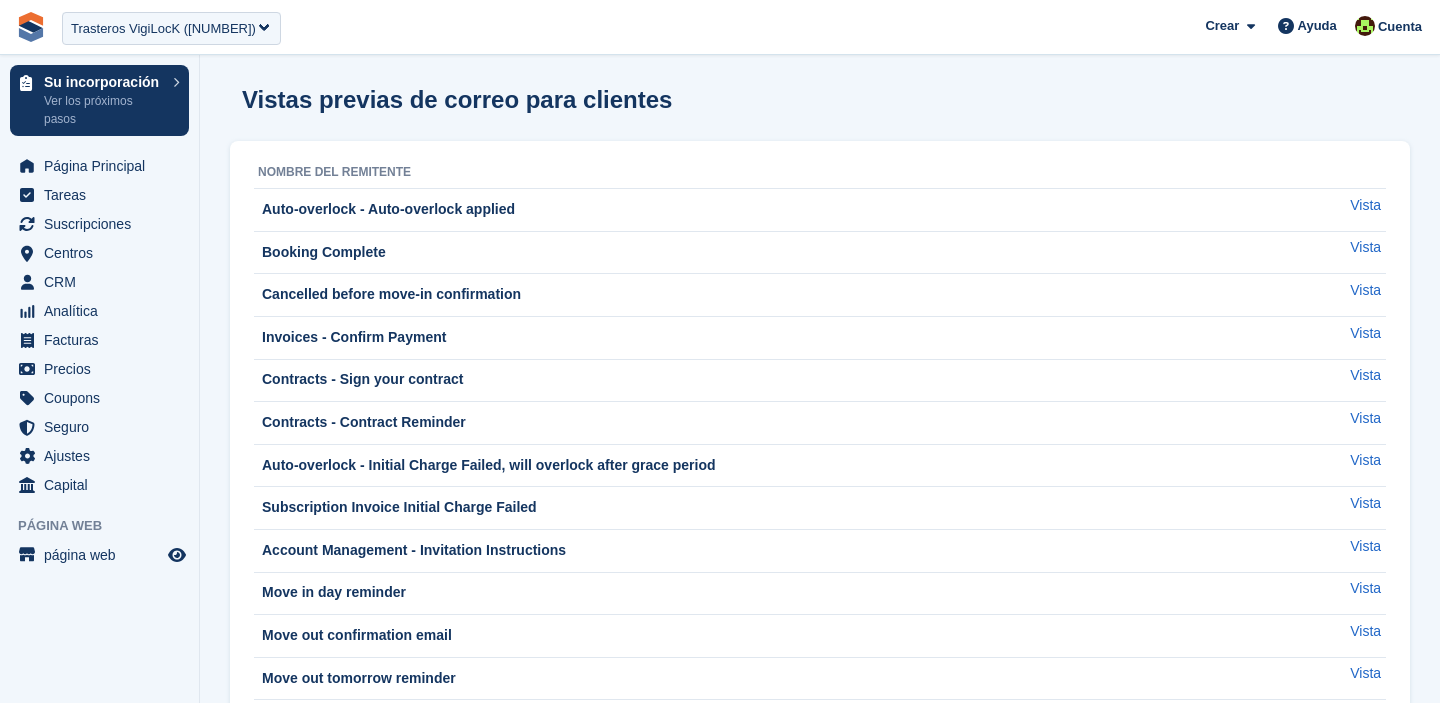 scroll, scrollTop: 0, scrollLeft: 0, axis: both 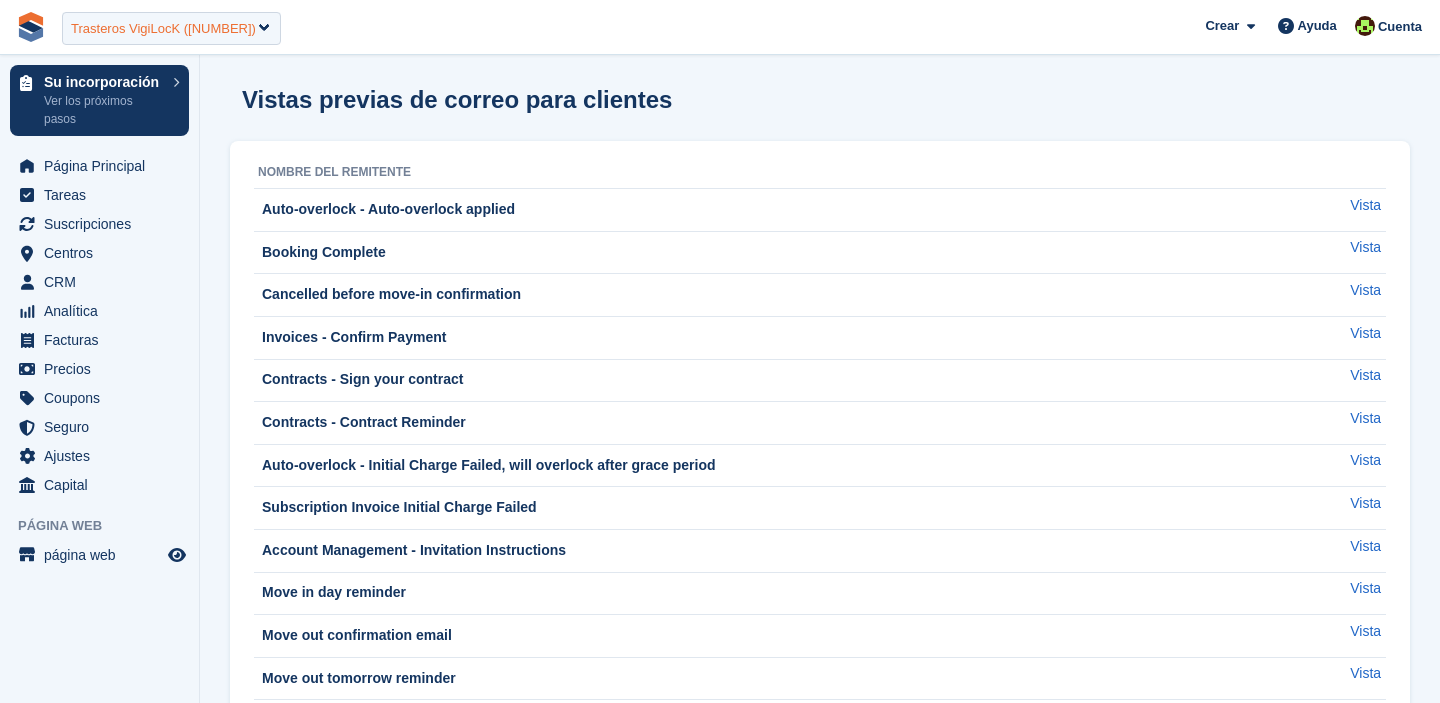 click on "Trasteros VigiLocK ([NUMBER])" at bounding box center (163, 29) 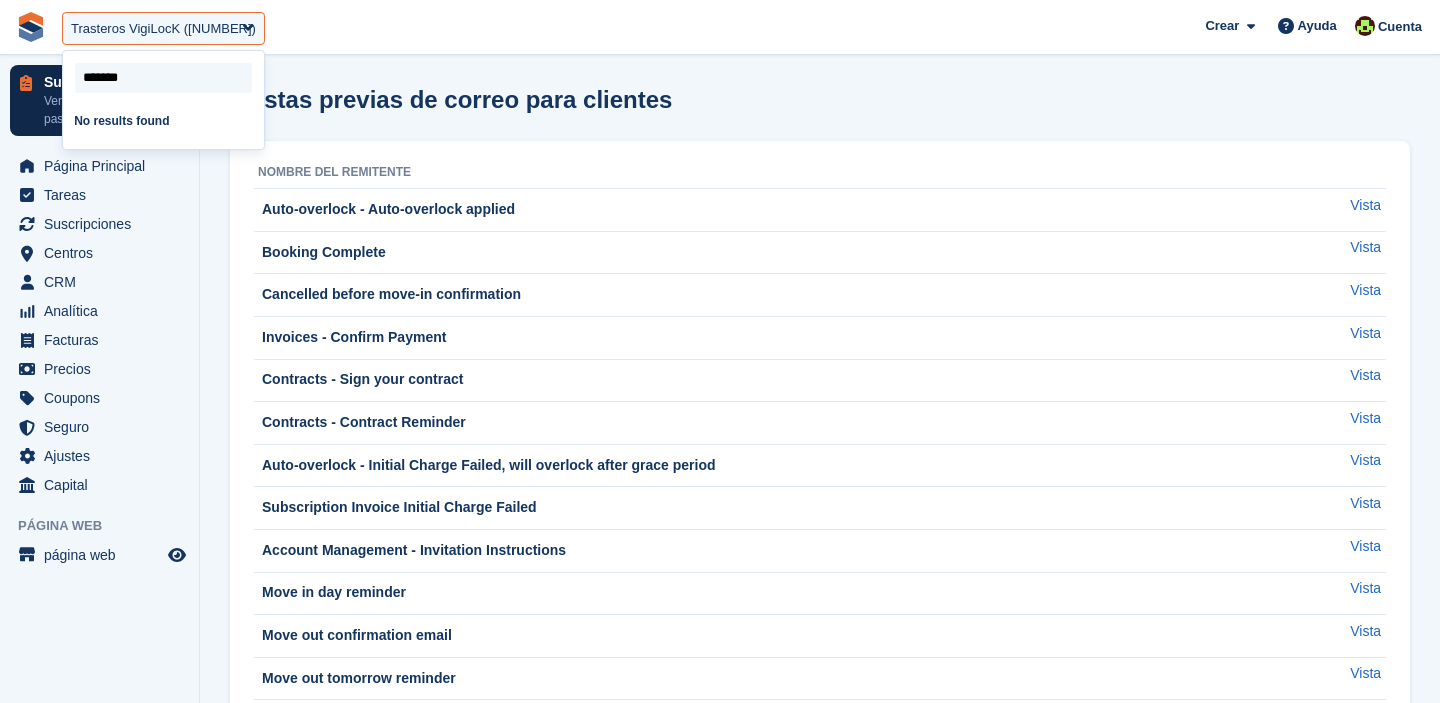 drag, startPoint x: 139, startPoint y: 78, endPoint x: 46, endPoint y: 77, distance: 93.00538 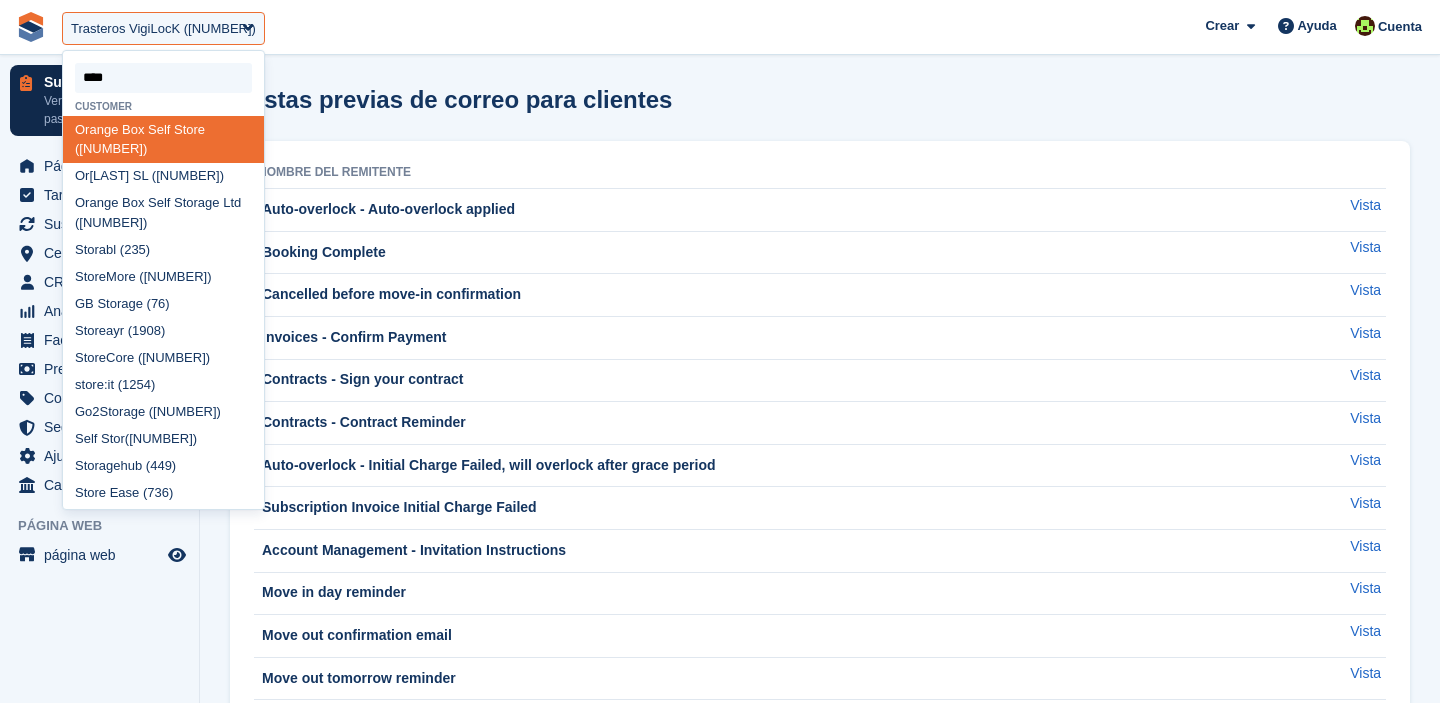 type on "*****" 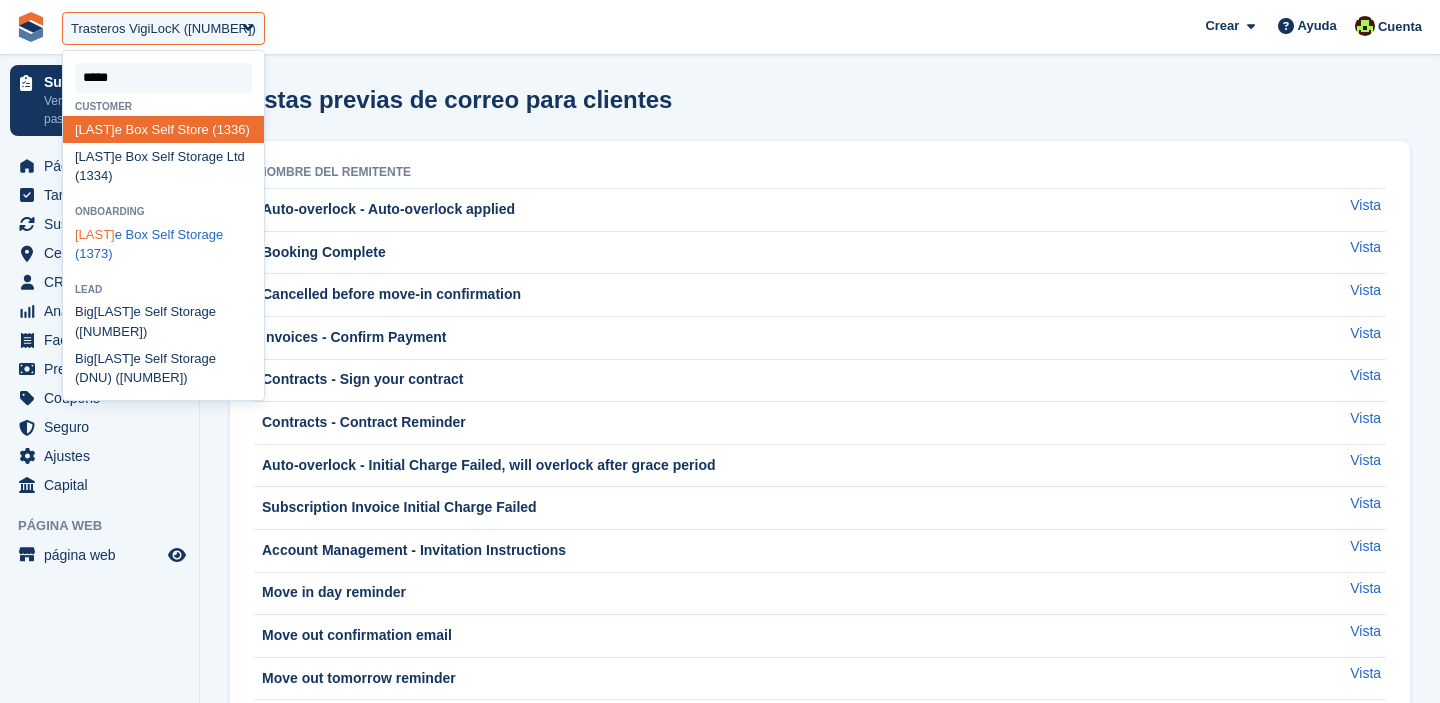 click on "Orang e Box Self Storage (1373)" at bounding box center [163, 244] 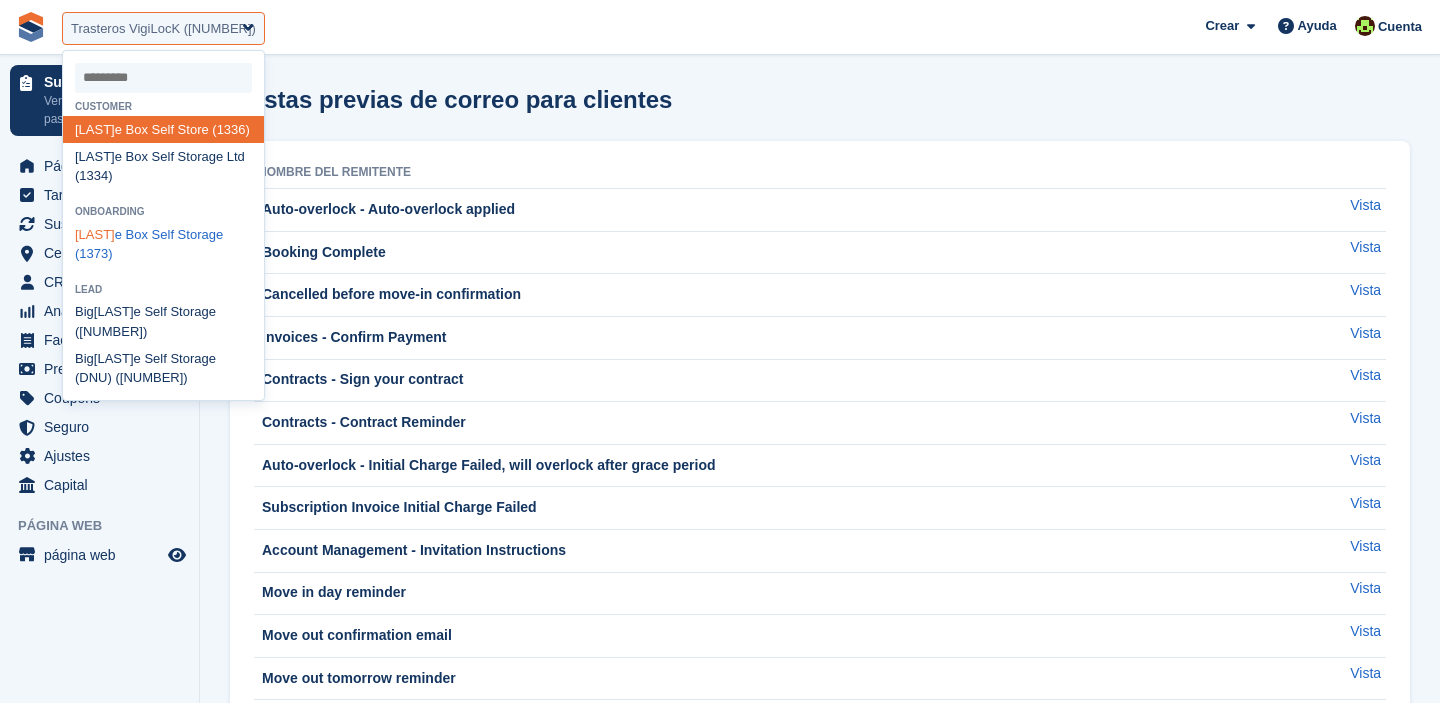 select on "****" 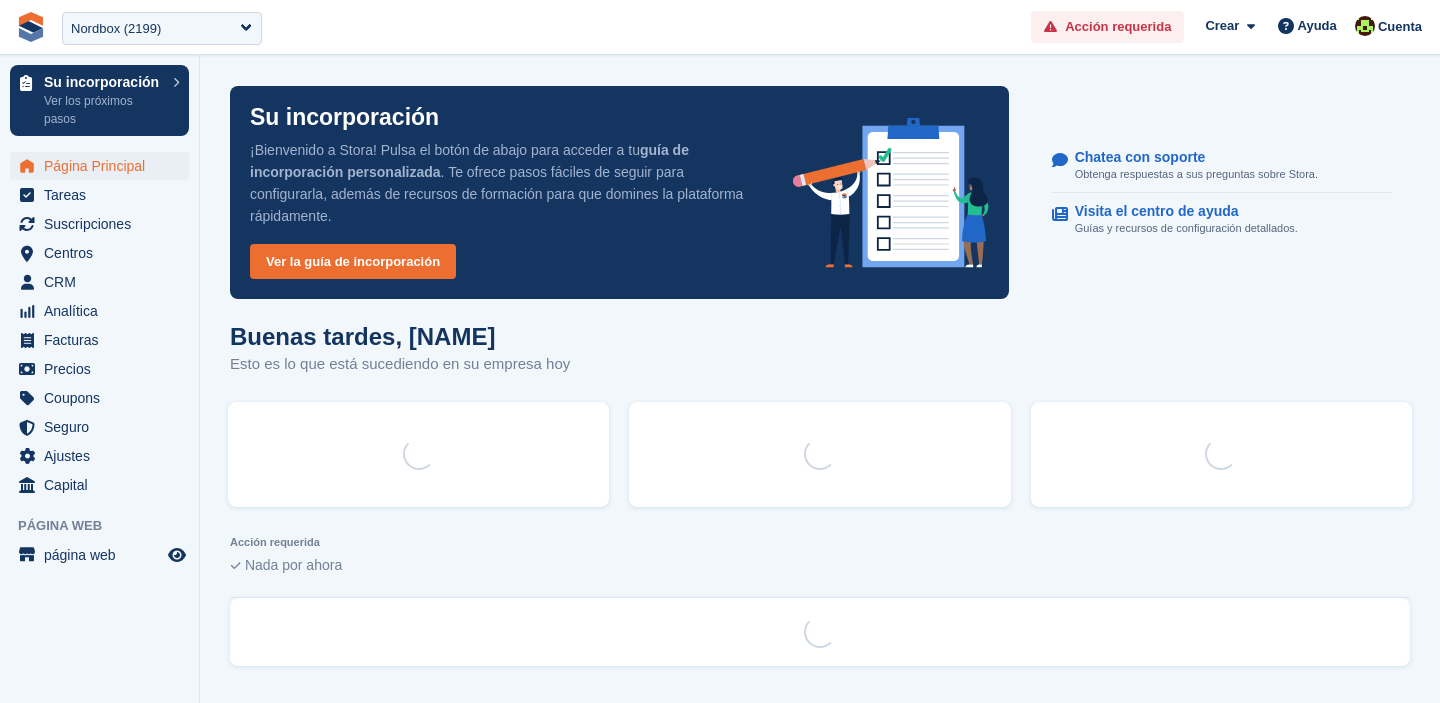 scroll, scrollTop: 0, scrollLeft: 0, axis: both 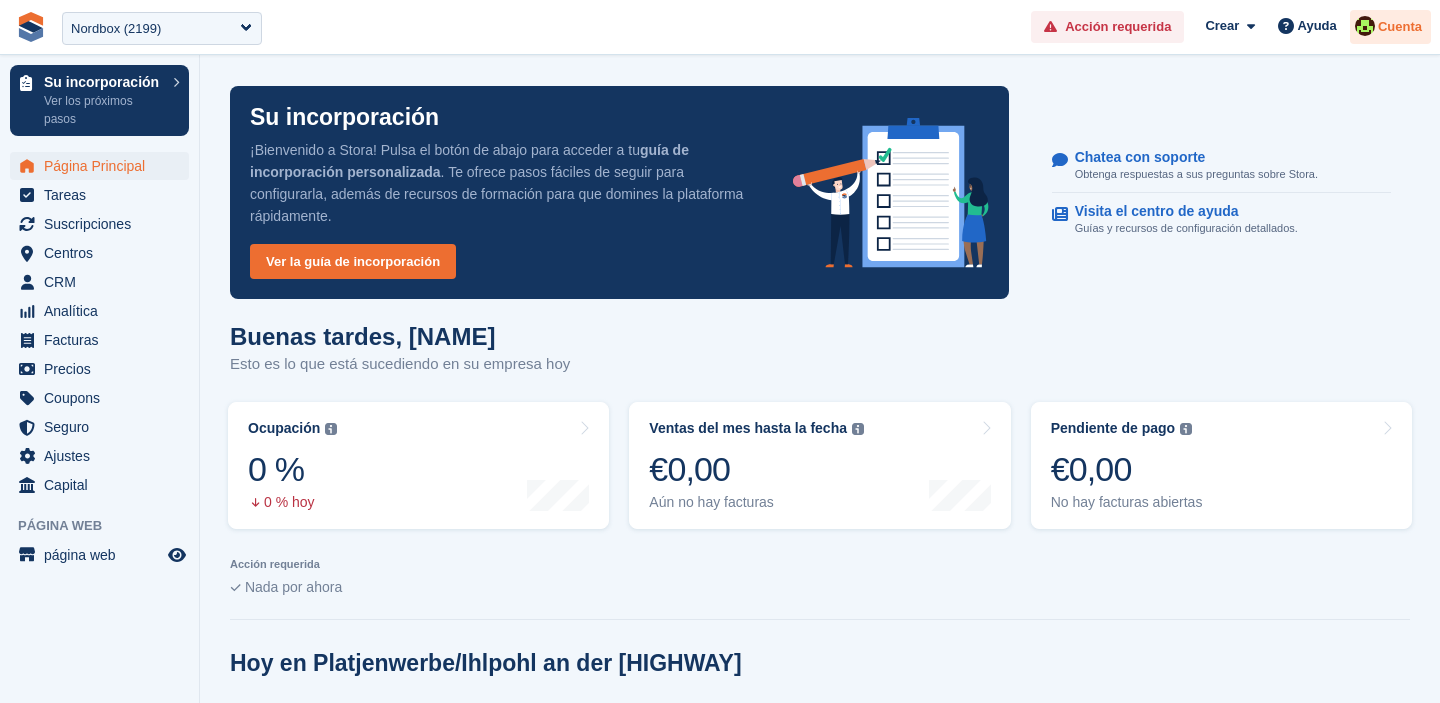 click on "Cuenta" at bounding box center [1400, 27] 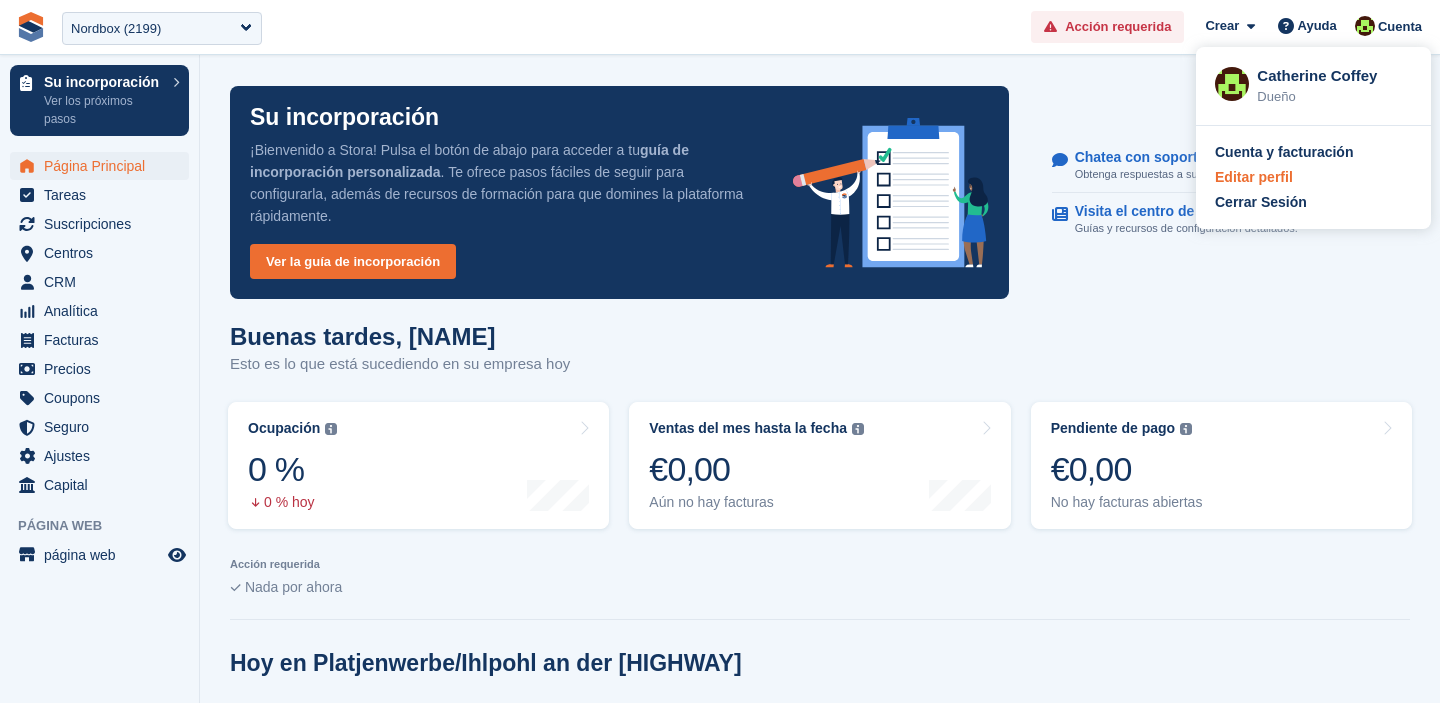 click on "Editar perfil" at bounding box center [1254, 177] 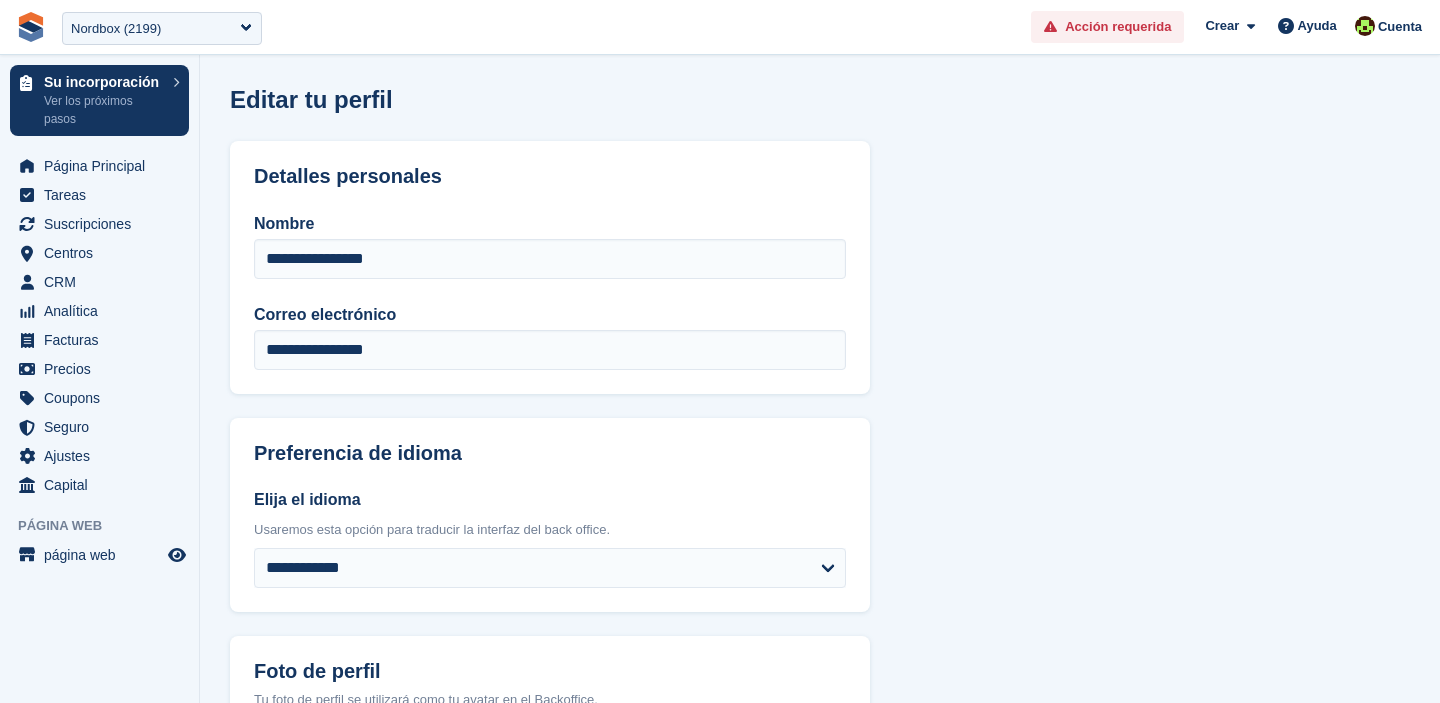 scroll, scrollTop: 0, scrollLeft: 0, axis: both 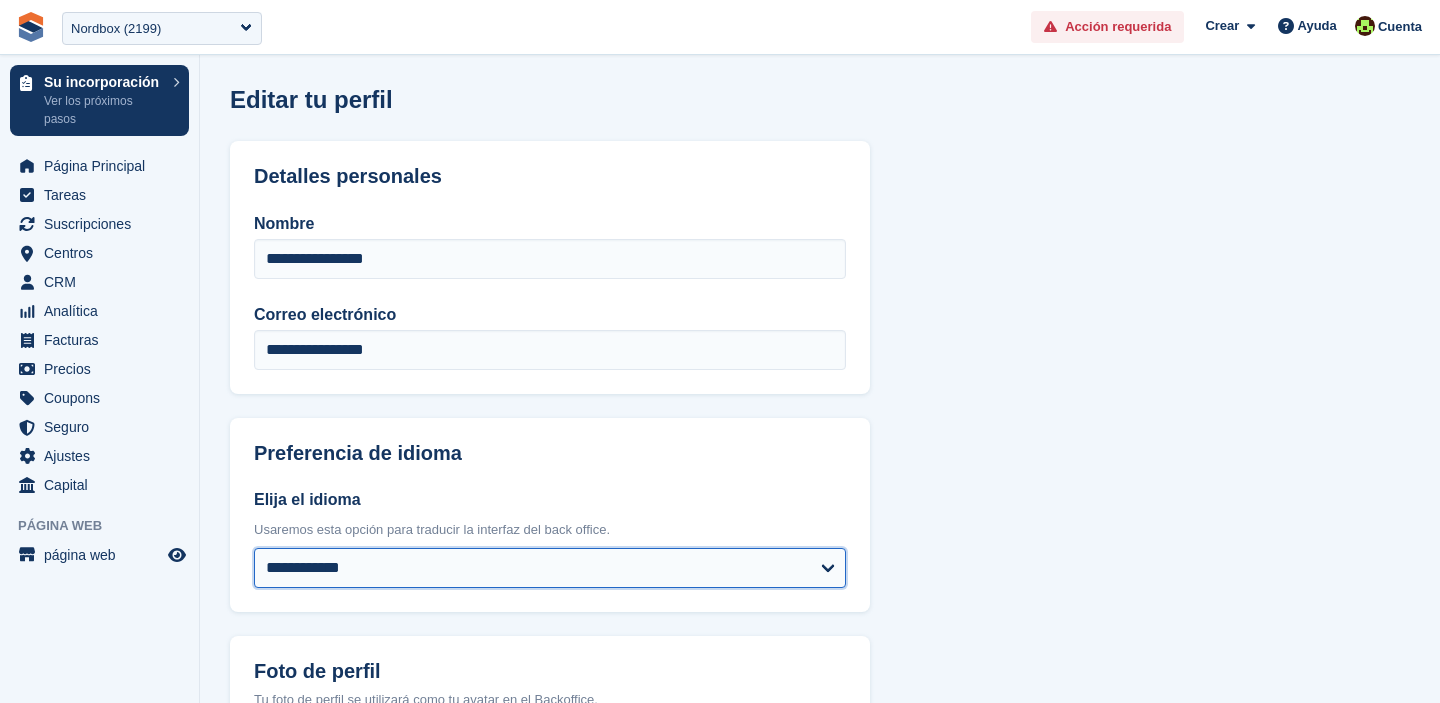 click on "**********" at bounding box center [550, 568] 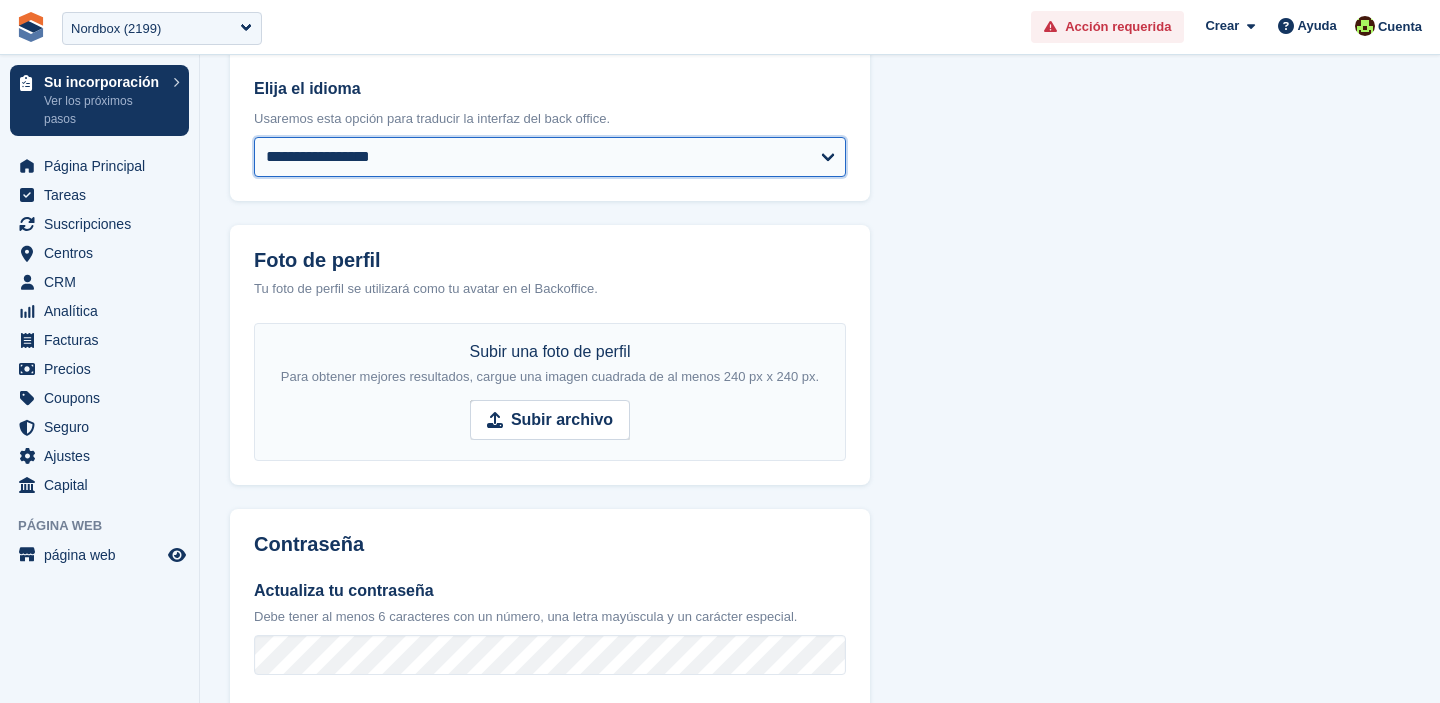 scroll, scrollTop: 798, scrollLeft: 0, axis: vertical 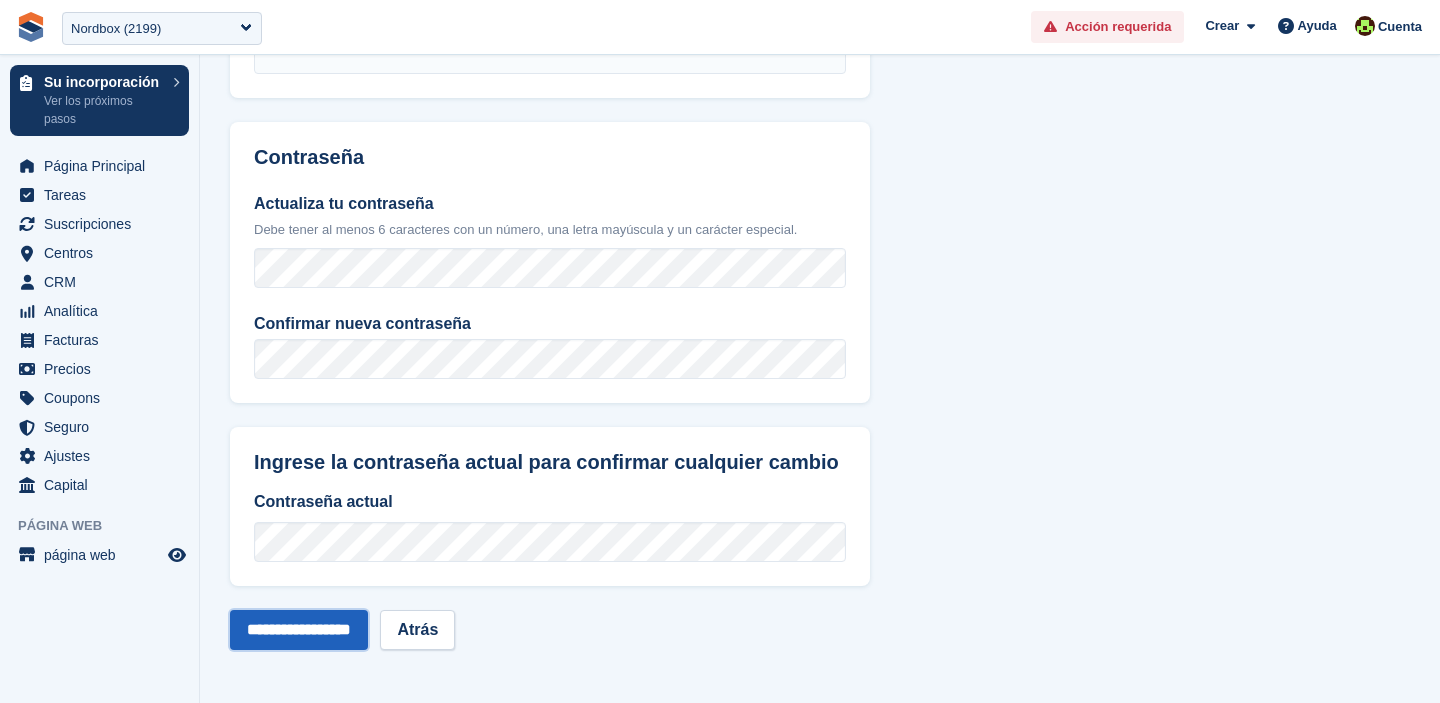 click on "**********" at bounding box center [299, 630] 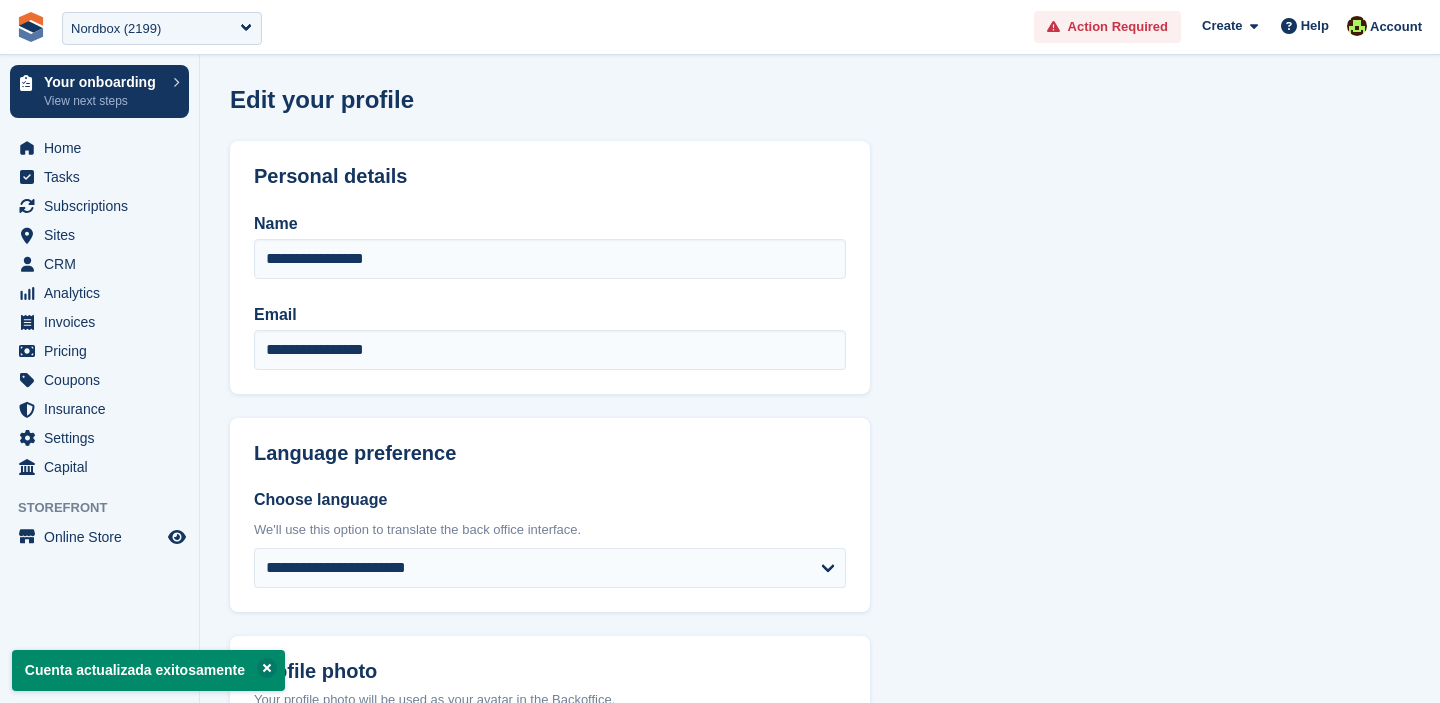 scroll, scrollTop: 0, scrollLeft: 0, axis: both 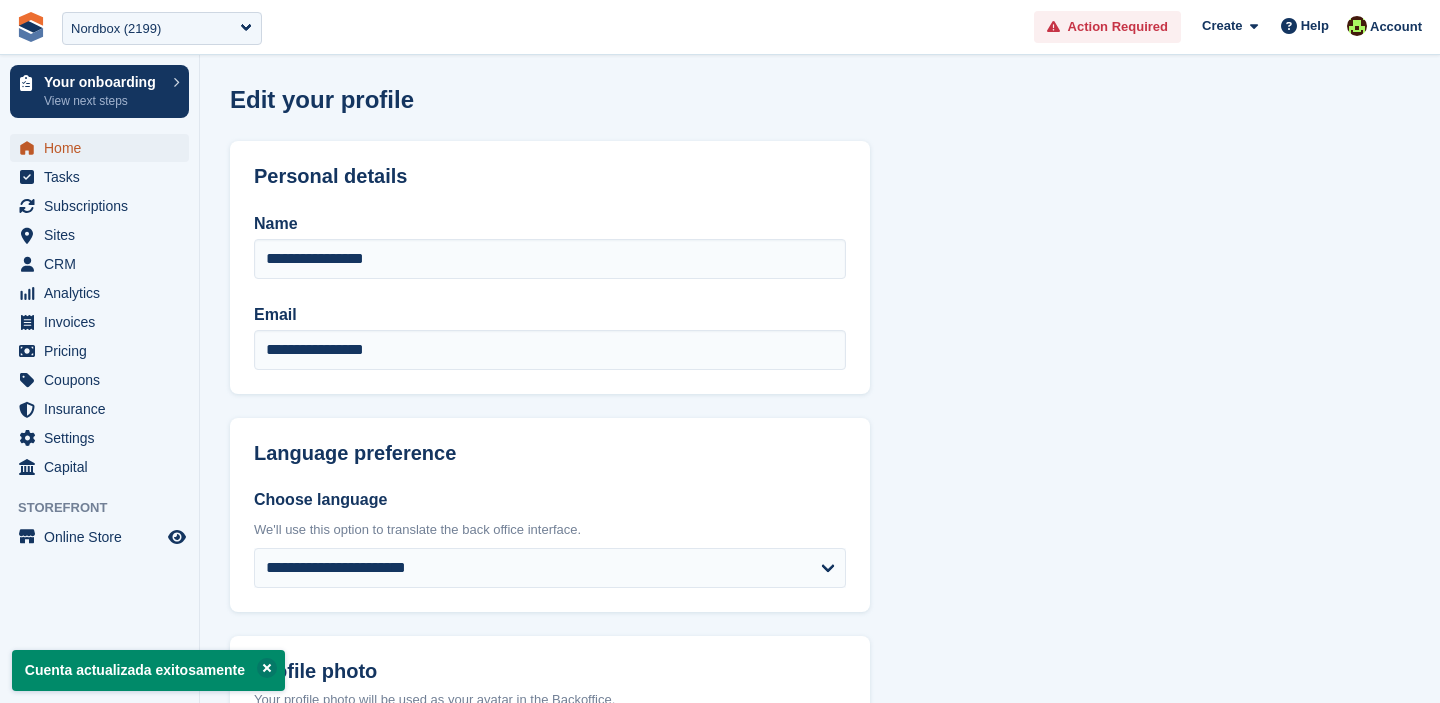 click on "Home" at bounding box center (104, 148) 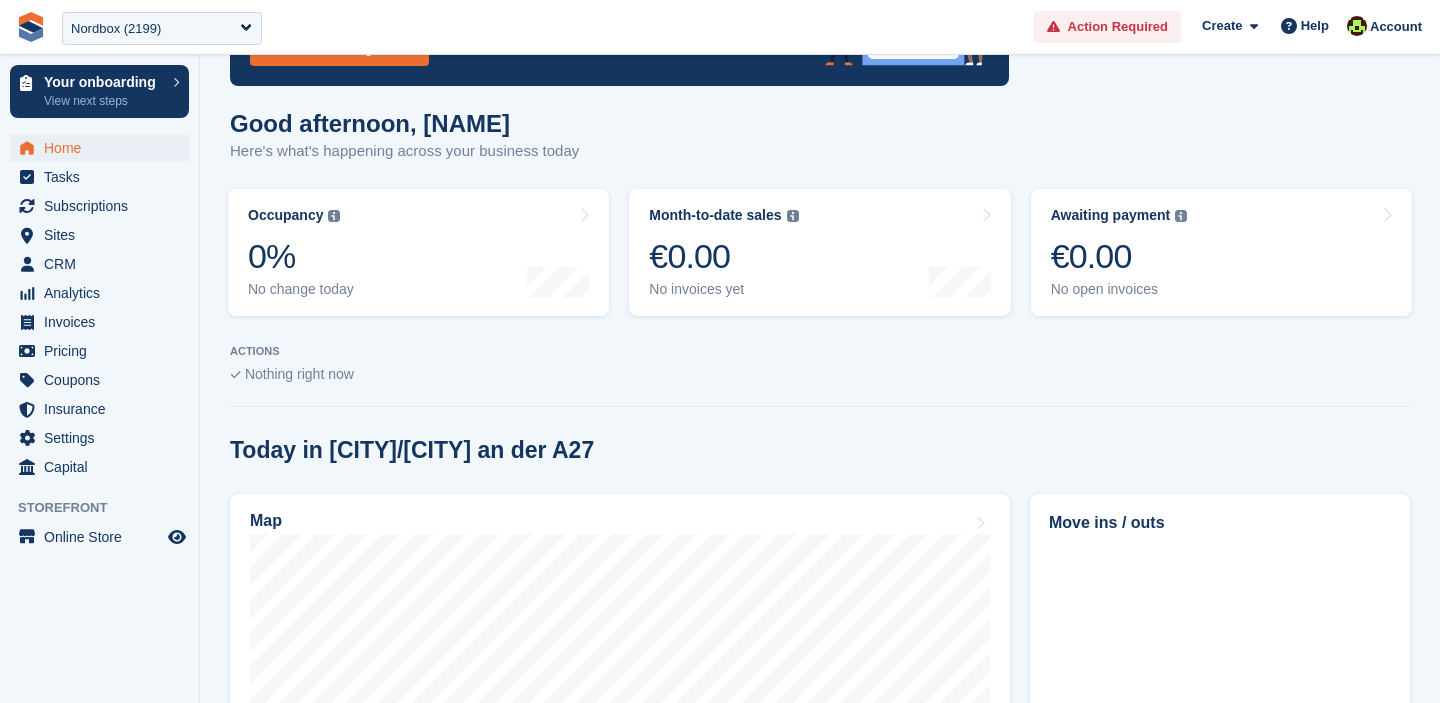scroll, scrollTop: 0, scrollLeft: 0, axis: both 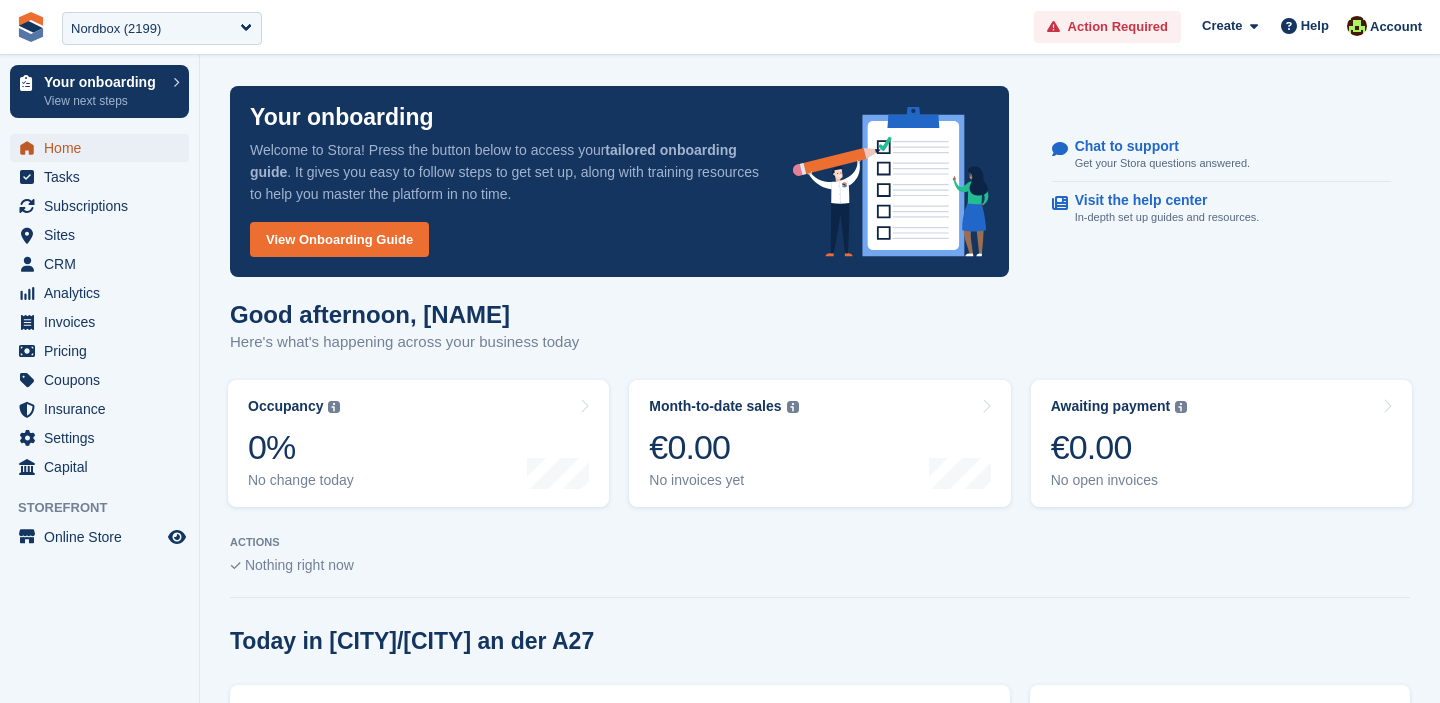 click on "Home" at bounding box center [104, 148] 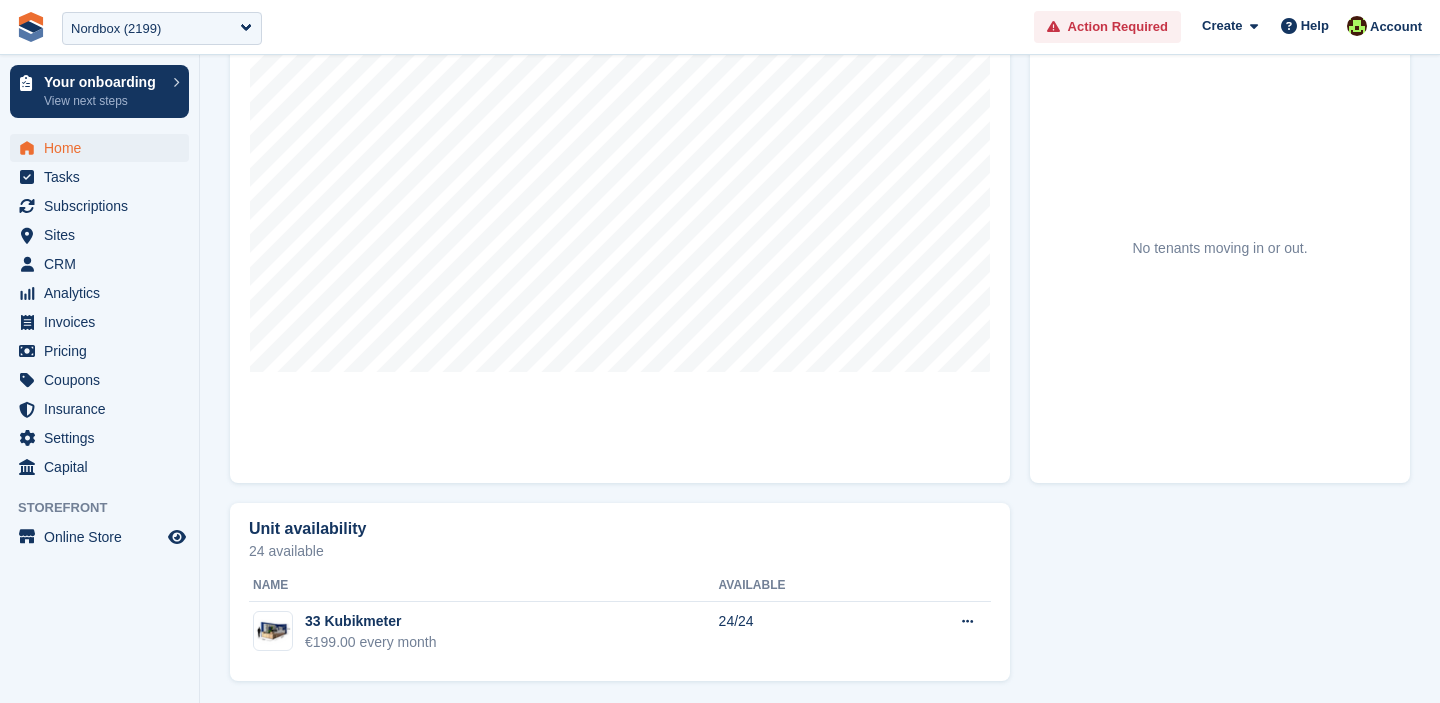 scroll, scrollTop: 728, scrollLeft: 0, axis: vertical 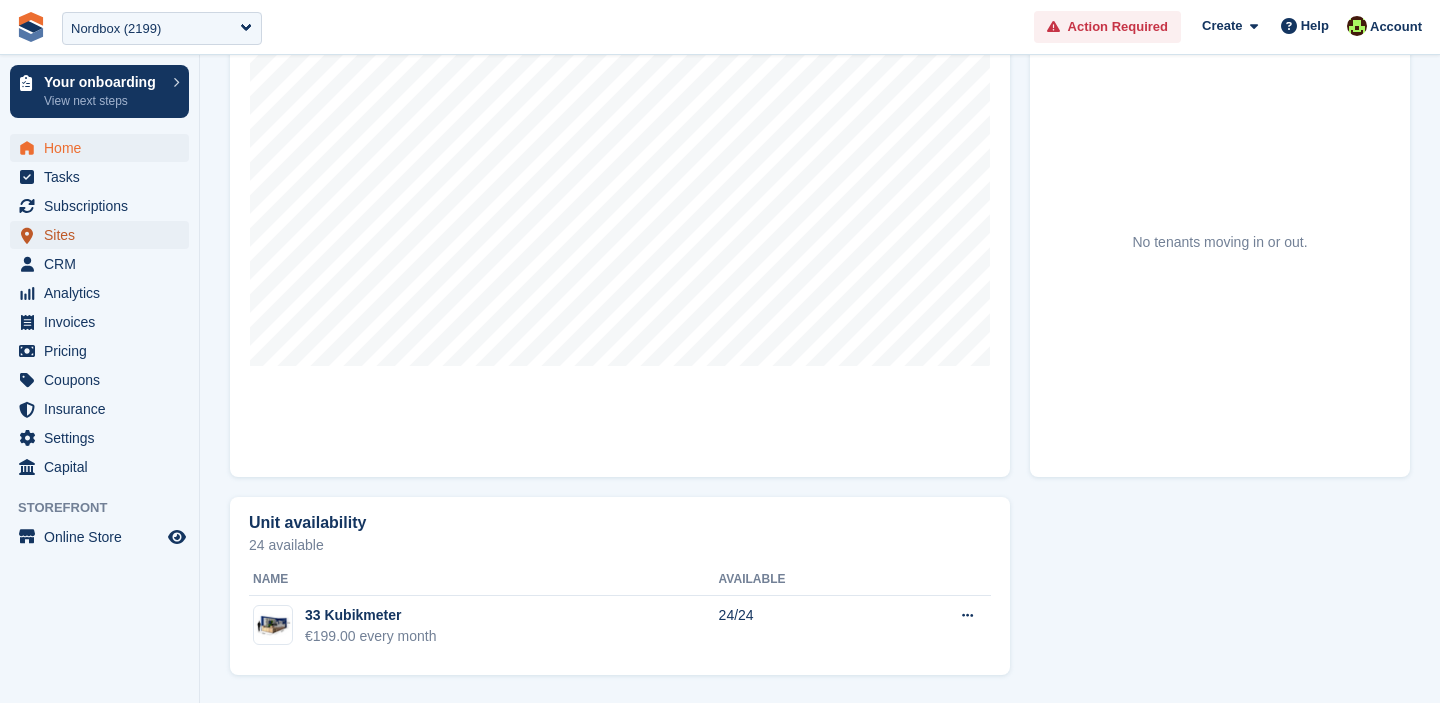 click on "Sites" at bounding box center (104, 235) 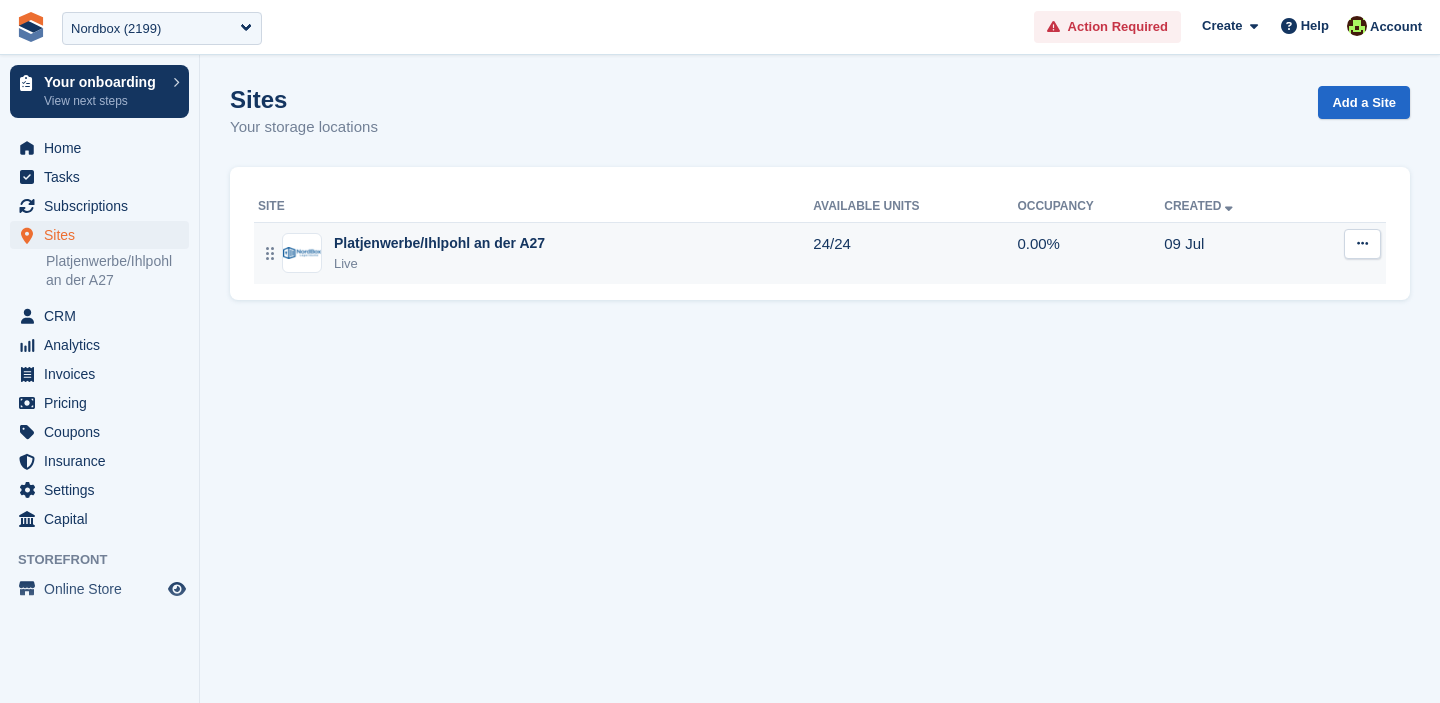 scroll, scrollTop: 0, scrollLeft: 0, axis: both 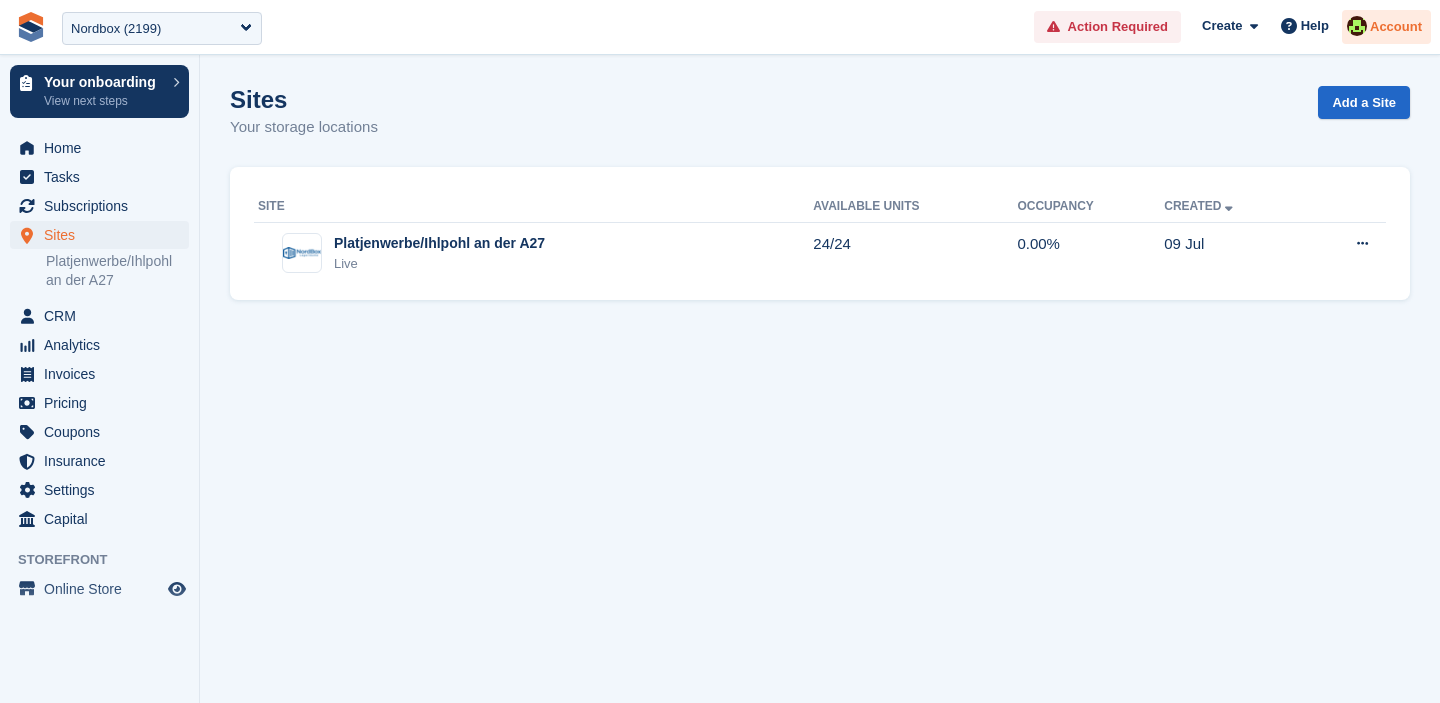 click on "Account" at bounding box center (1396, 27) 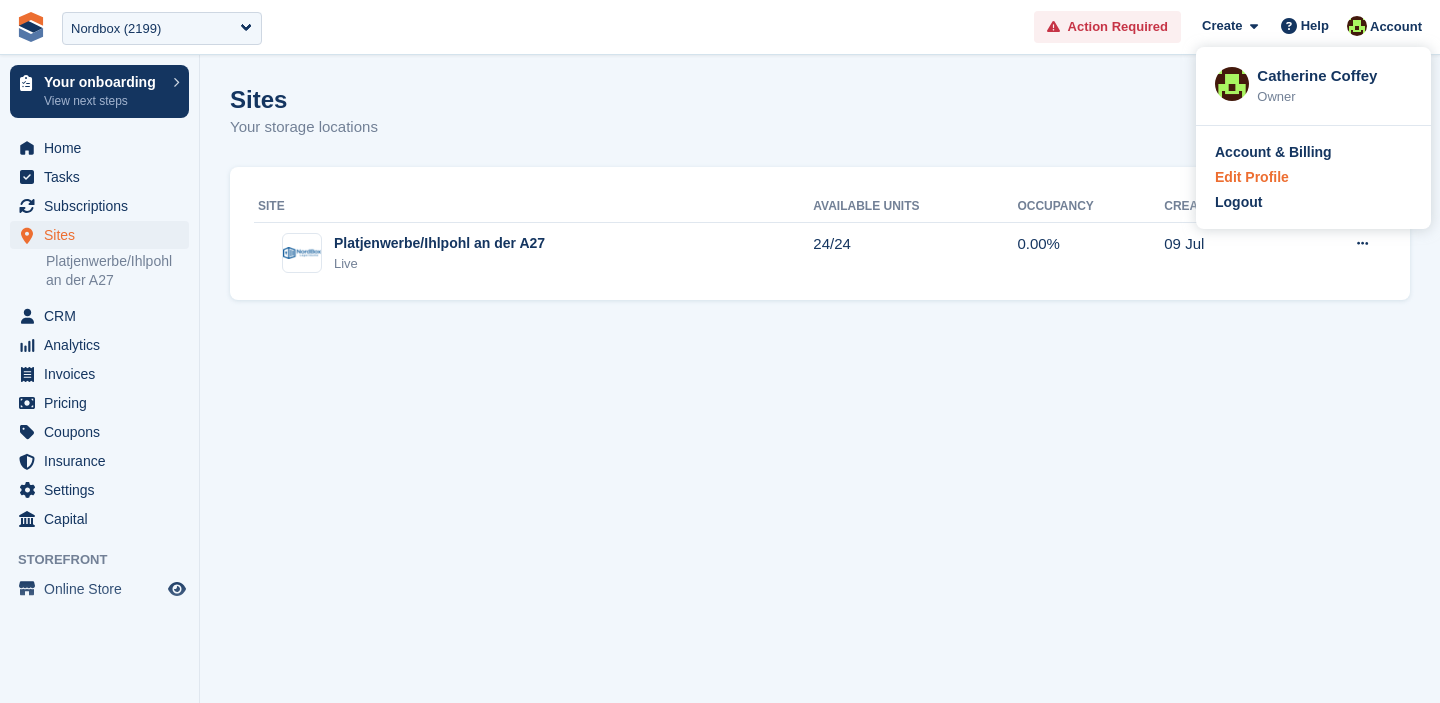 click on "Edit Profile" at bounding box center (1252, 177) 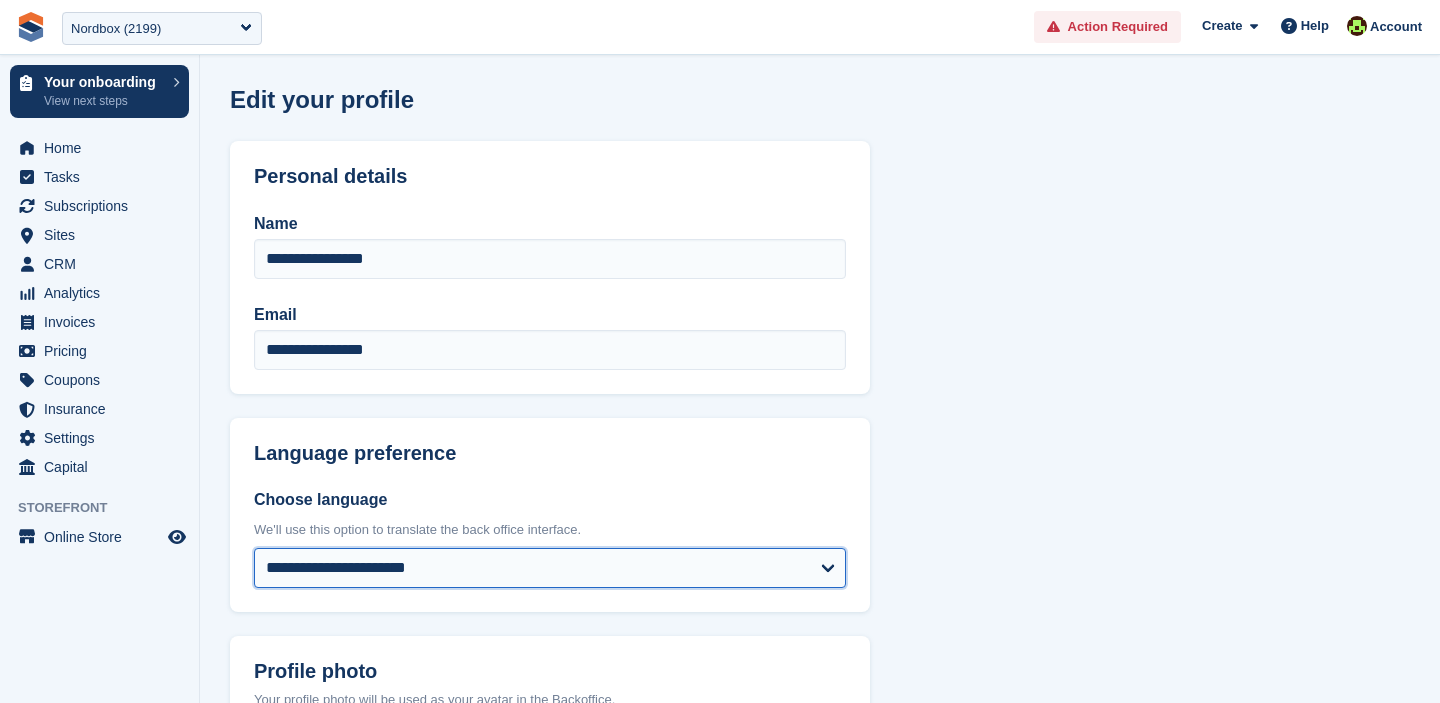 click on "**********" at bounding box center [550, 568] 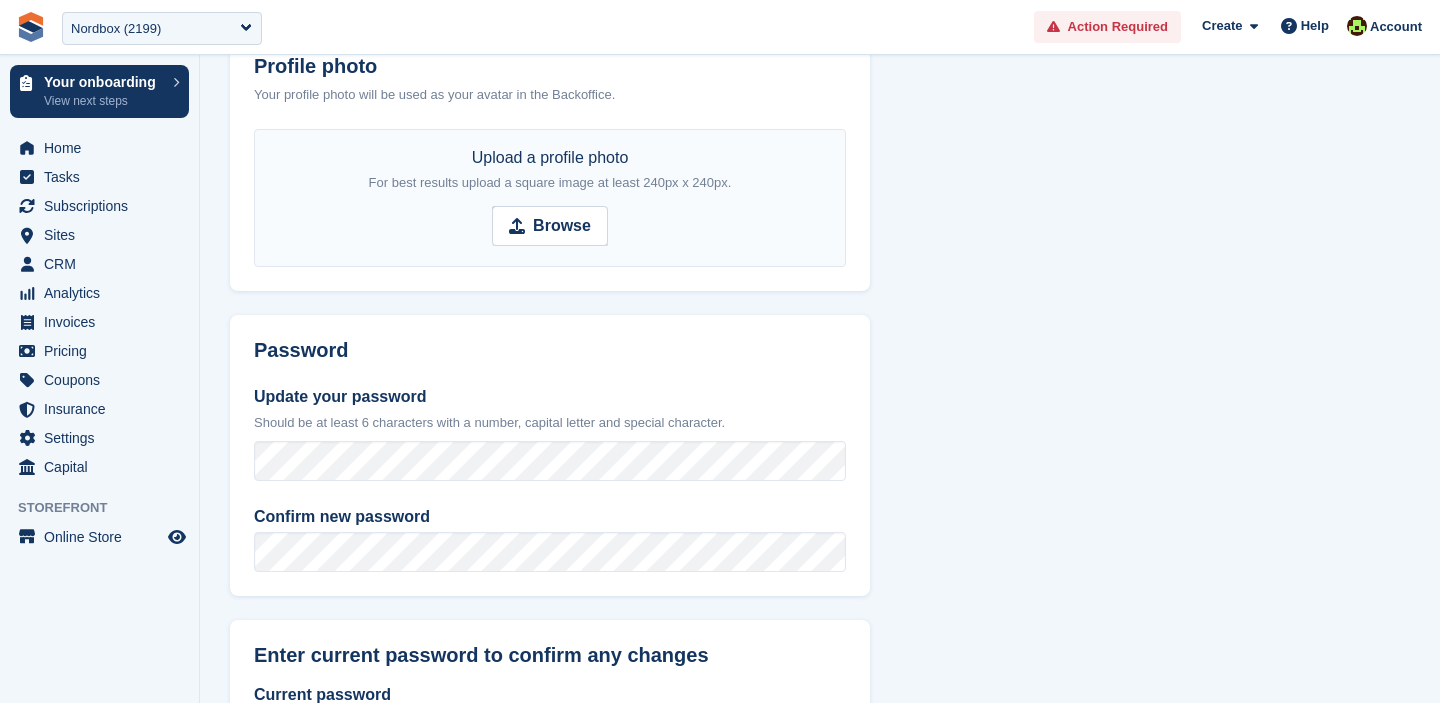 scroll, scrollTop: 798, scrollLeft: 0, axis: vertical 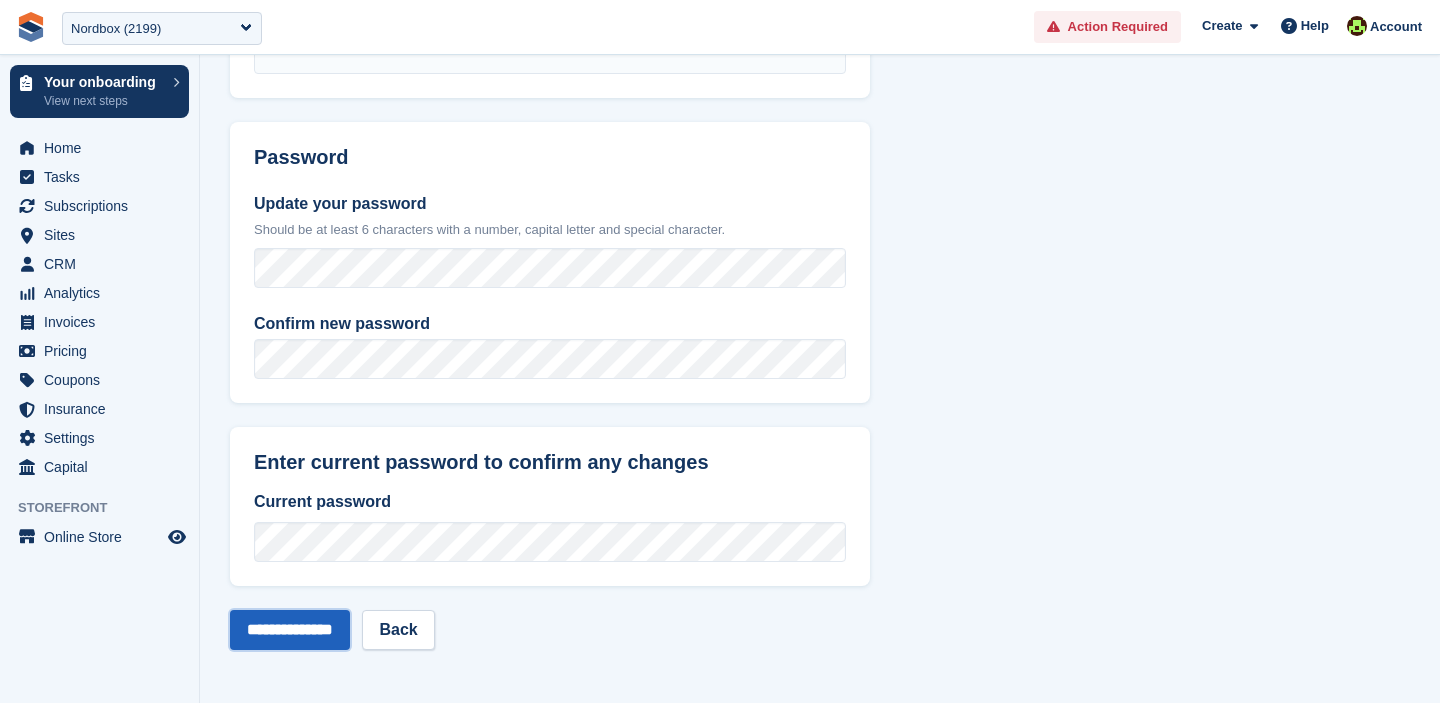 click on "**********" at bounding box center [290, 630] 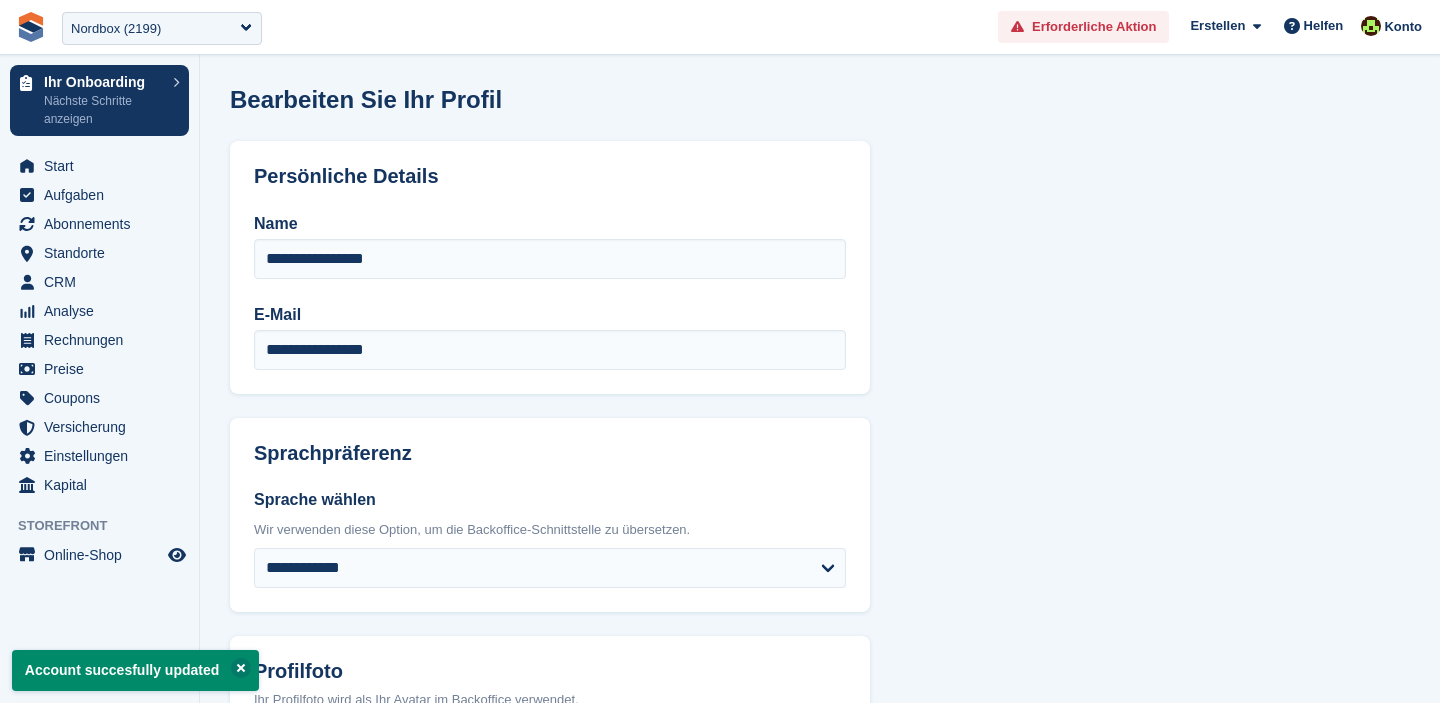 scroll, scrollTop: 0, scrollLeft: 0, axis: both 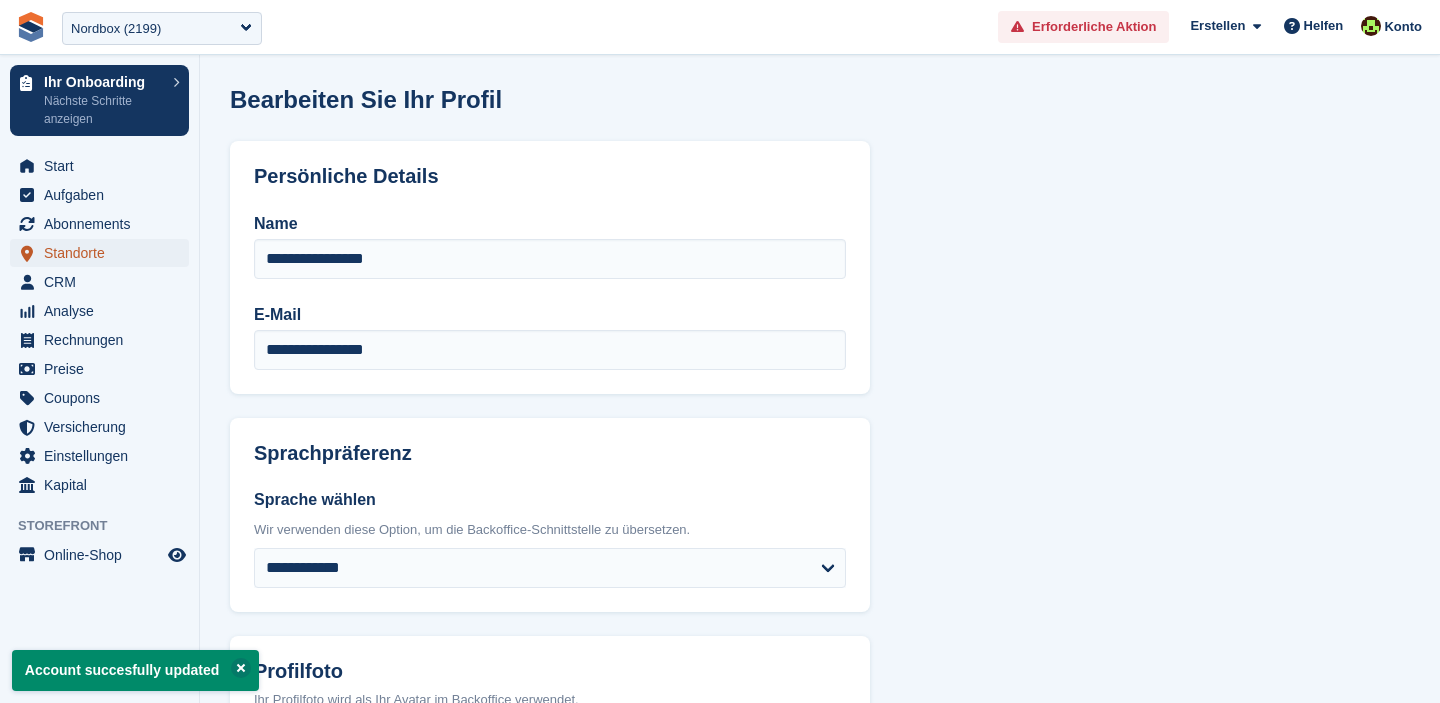 click on "Standorte" at bounding box center [104, 253] 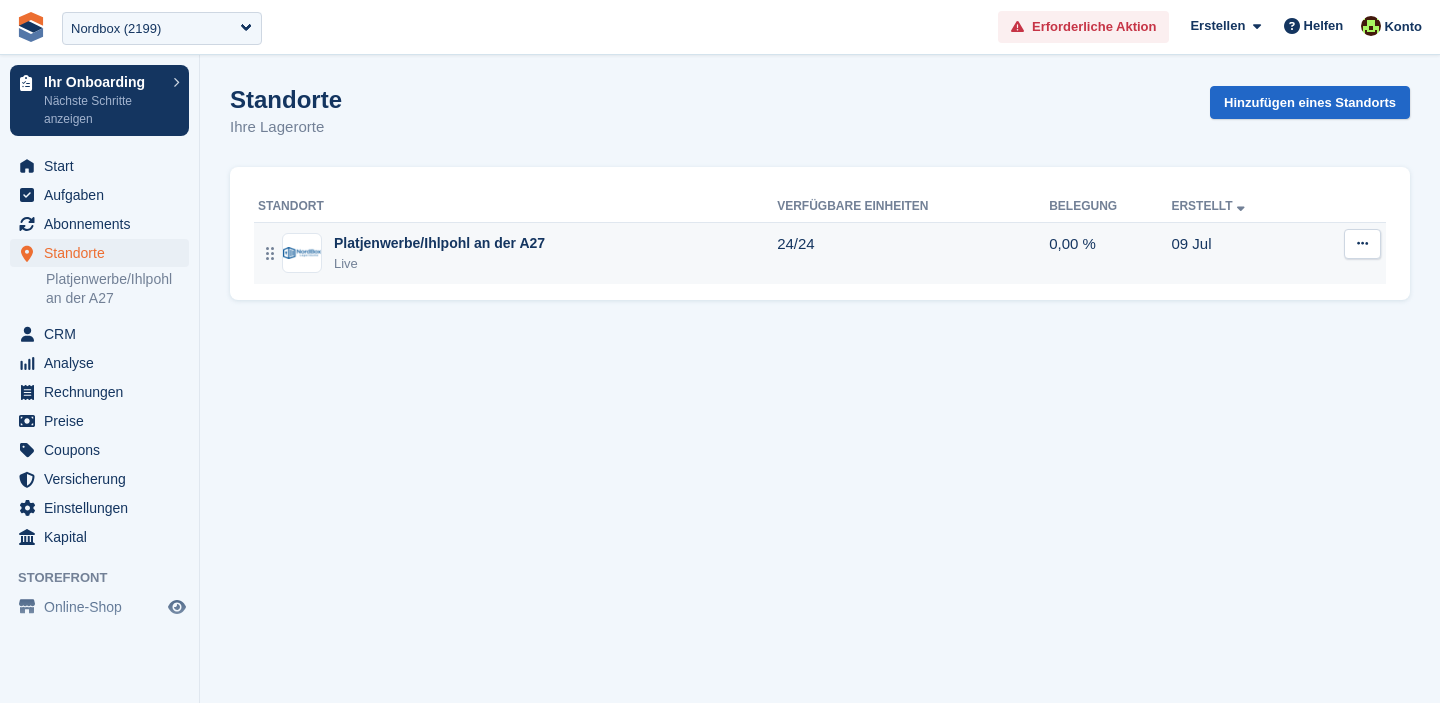 click at bounding box center (1362, 243) 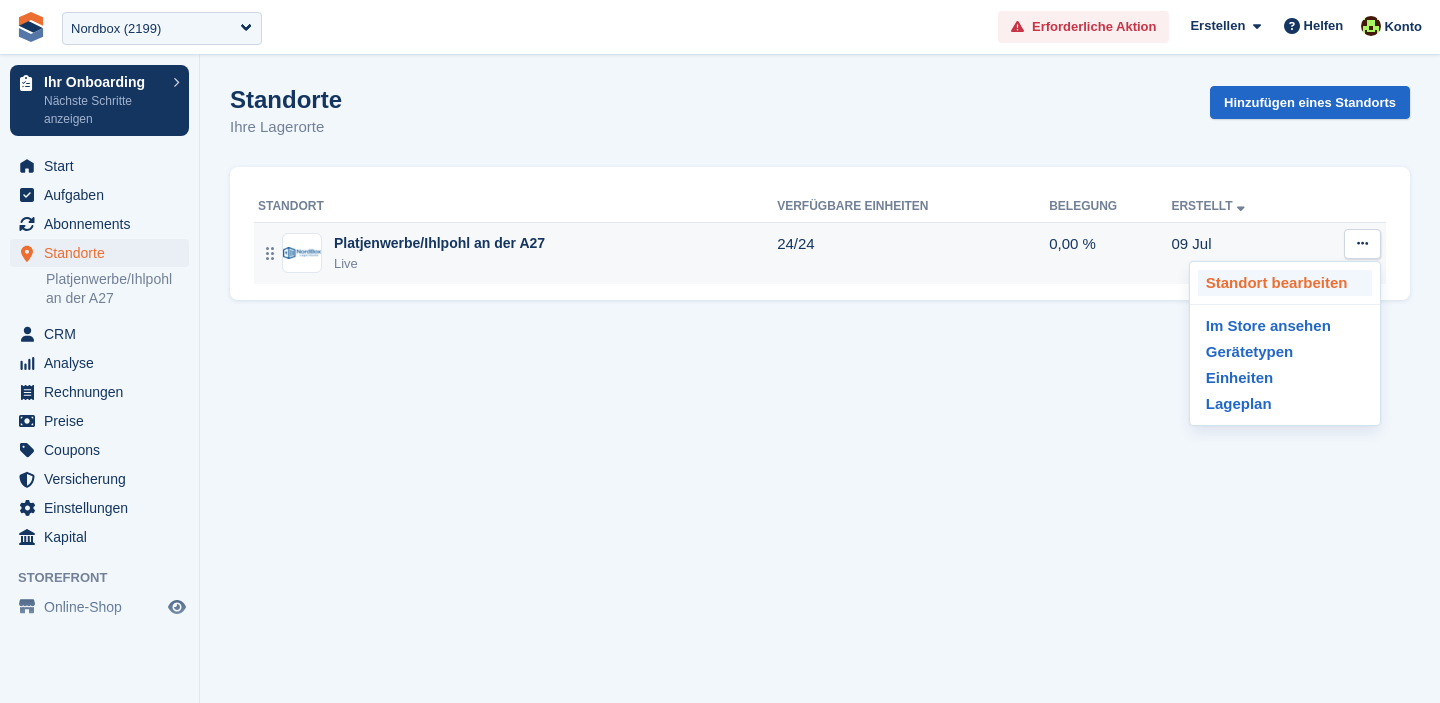 click on "Standort bearbeiten" at bounding box center (1285, 283) 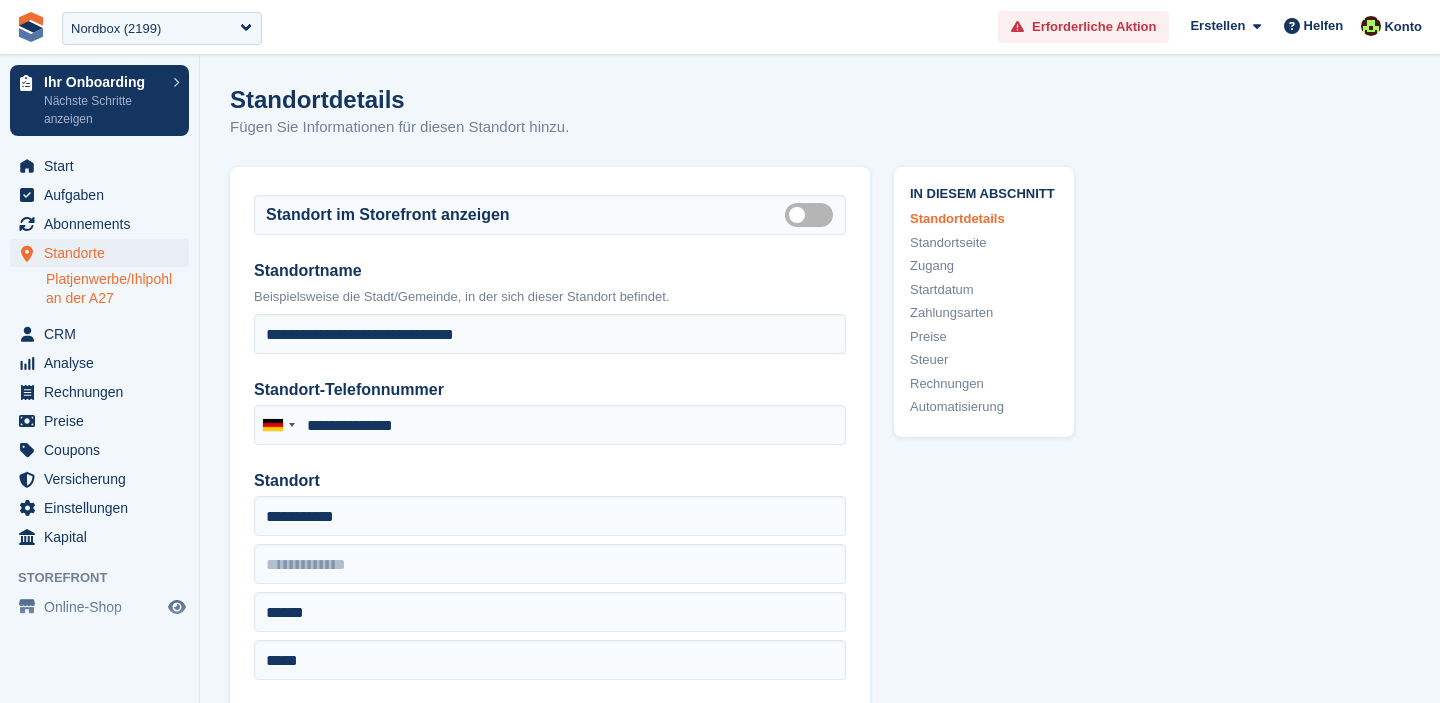 type on "**********" 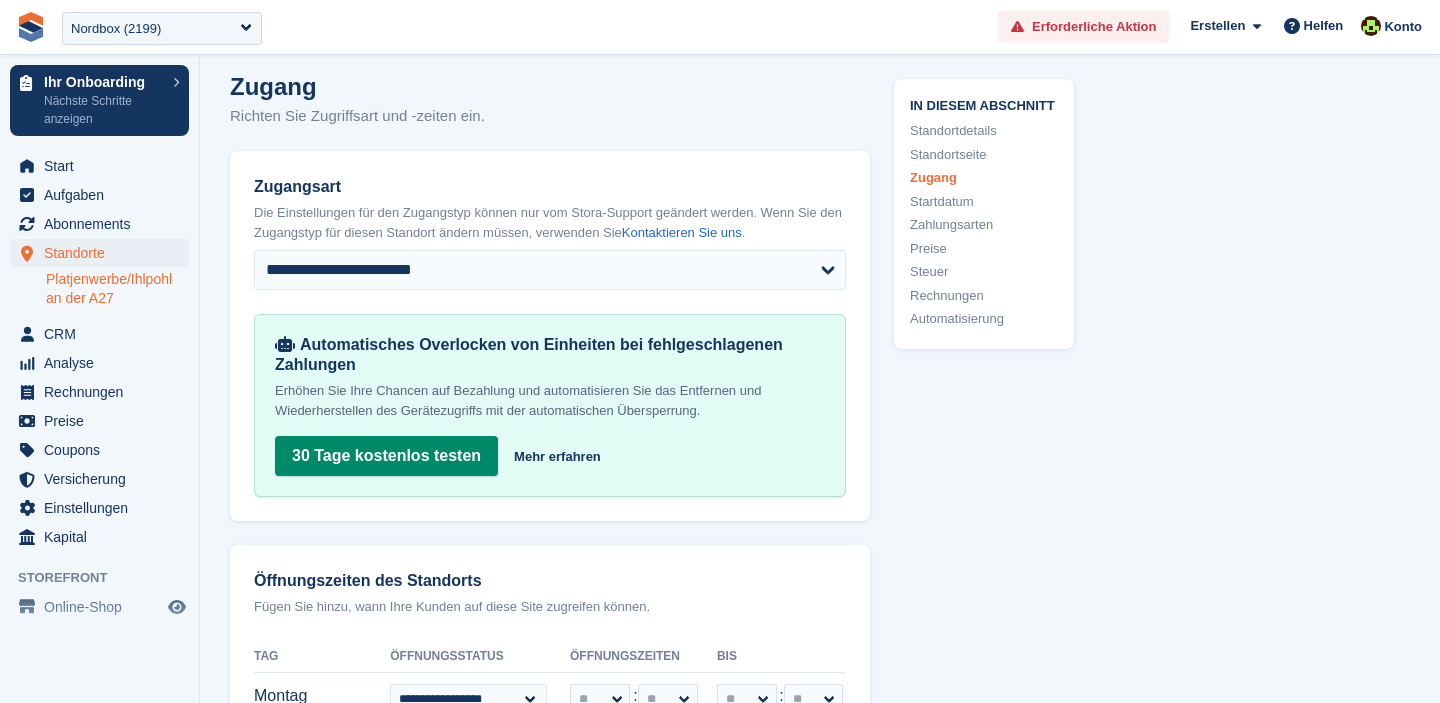 scroll, scrollTop: 4039, scrollLeft: 0, axis: vertical 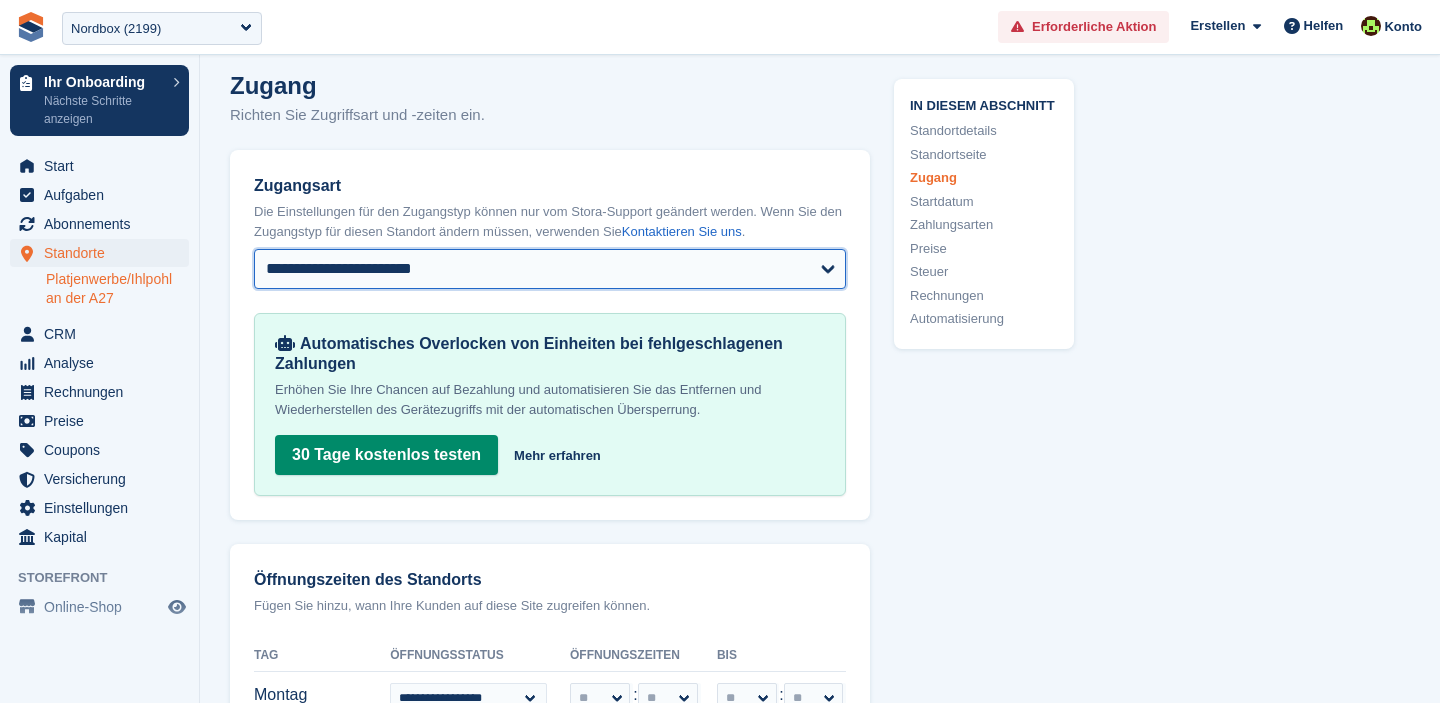 click on "**********" at bounding box center (550, 269) 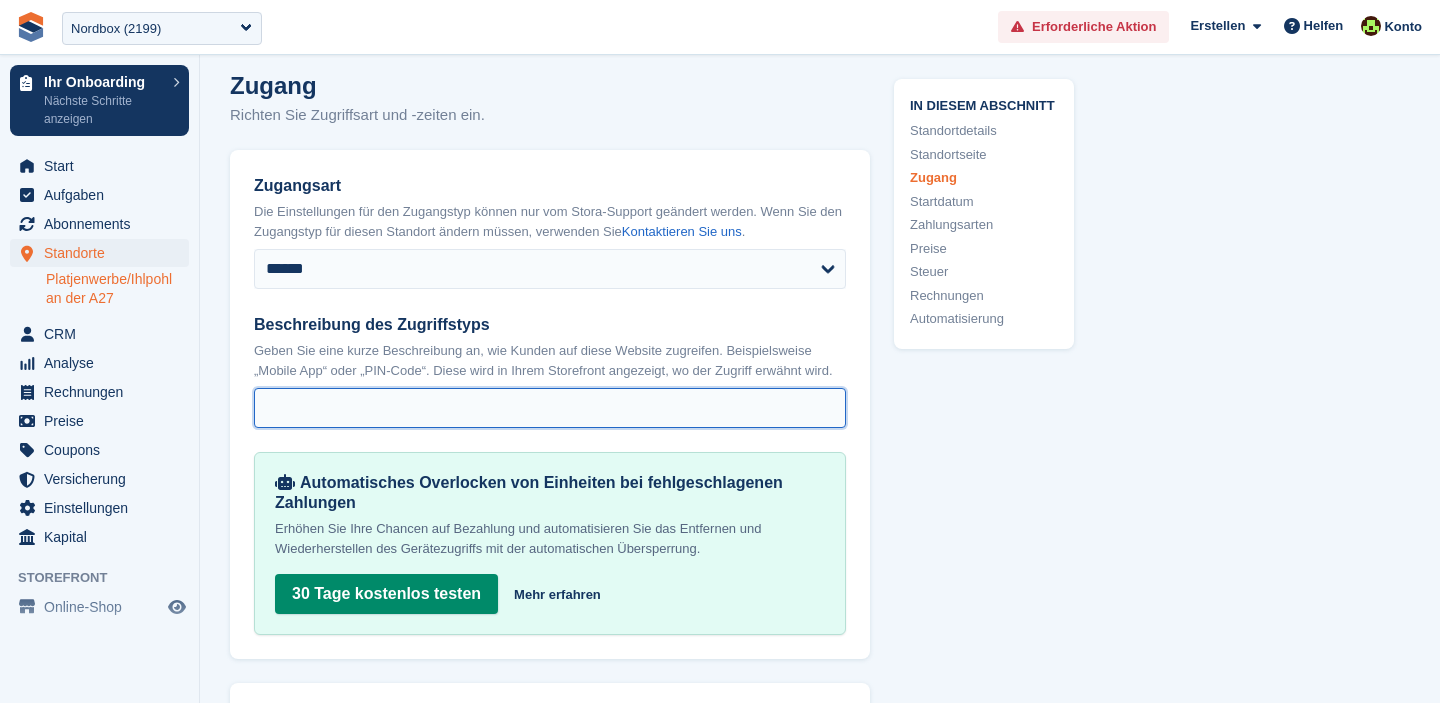 click on "Beschreibung des Zugriffstyps" at bounding box center [550, 408] 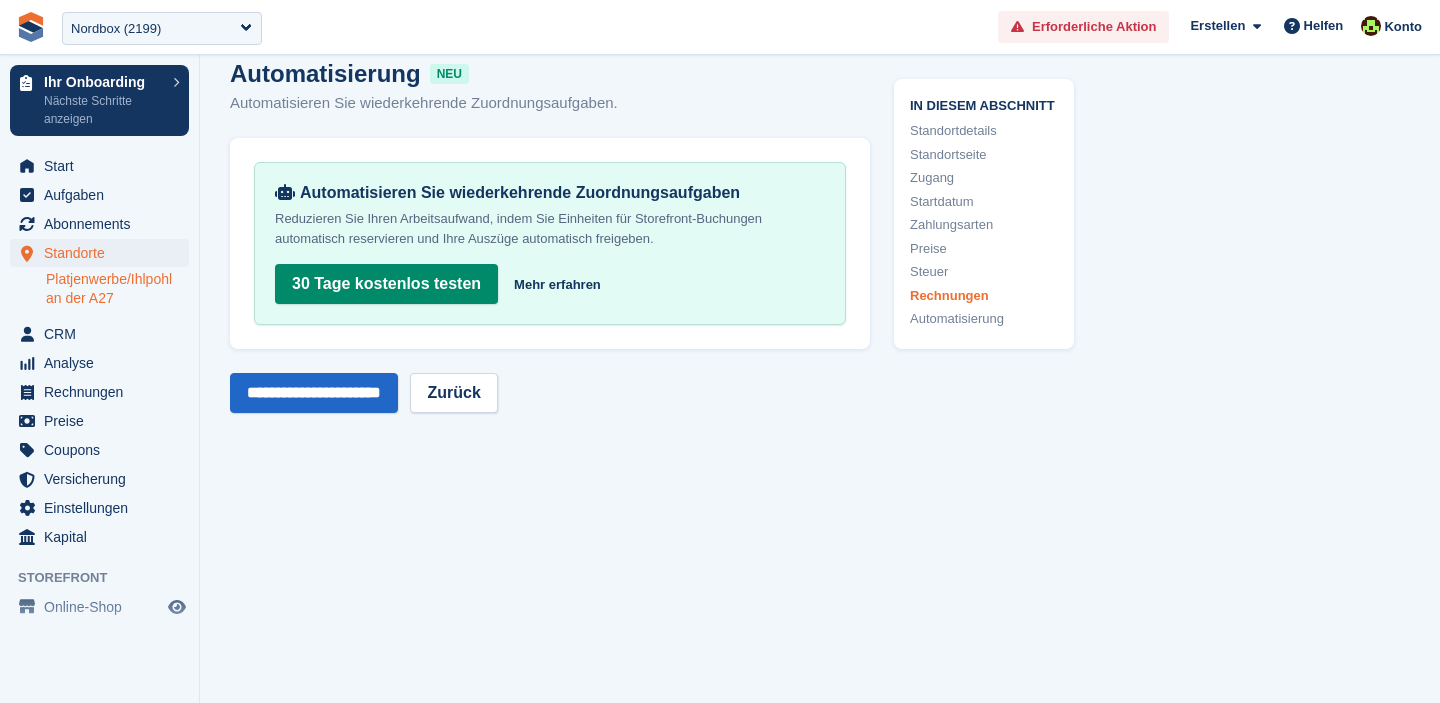 scroll, scrollTop: 8697, scrollLeft: 0, axis: vertical 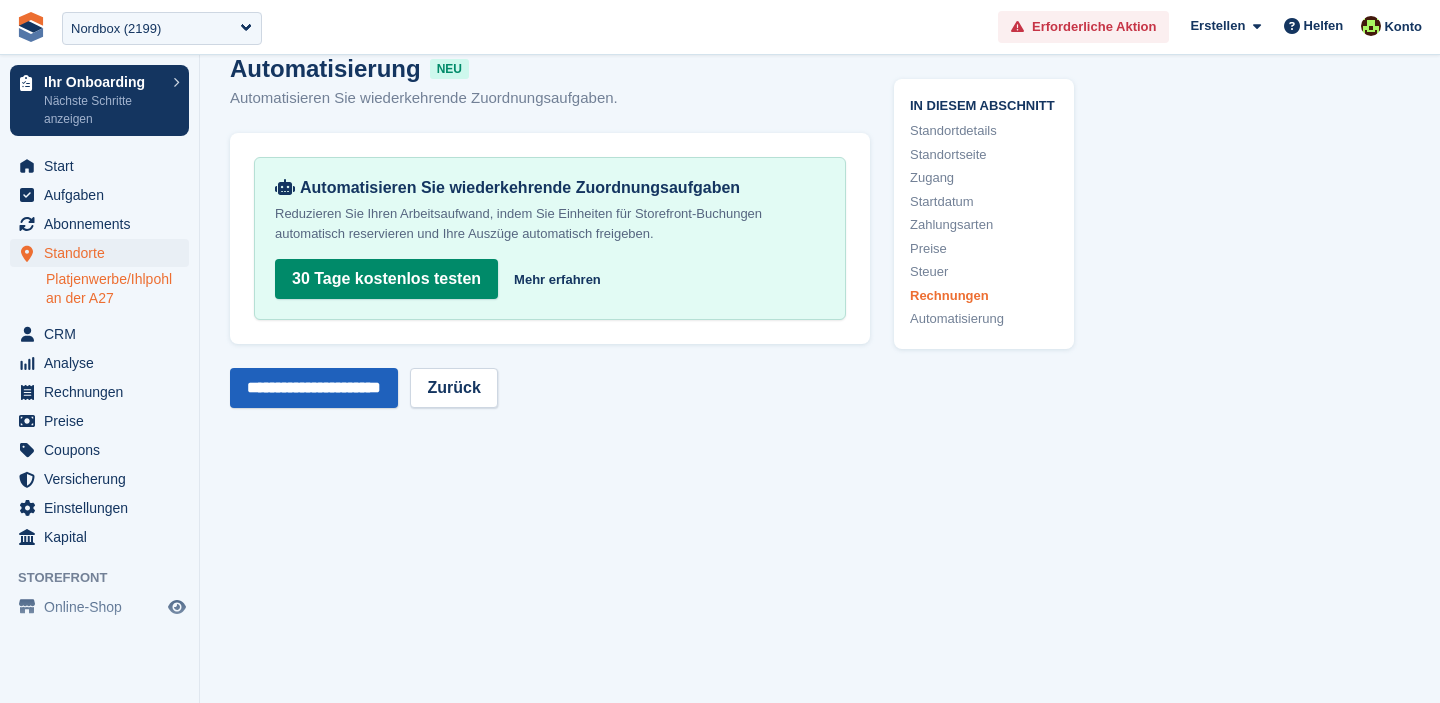 type on "******" 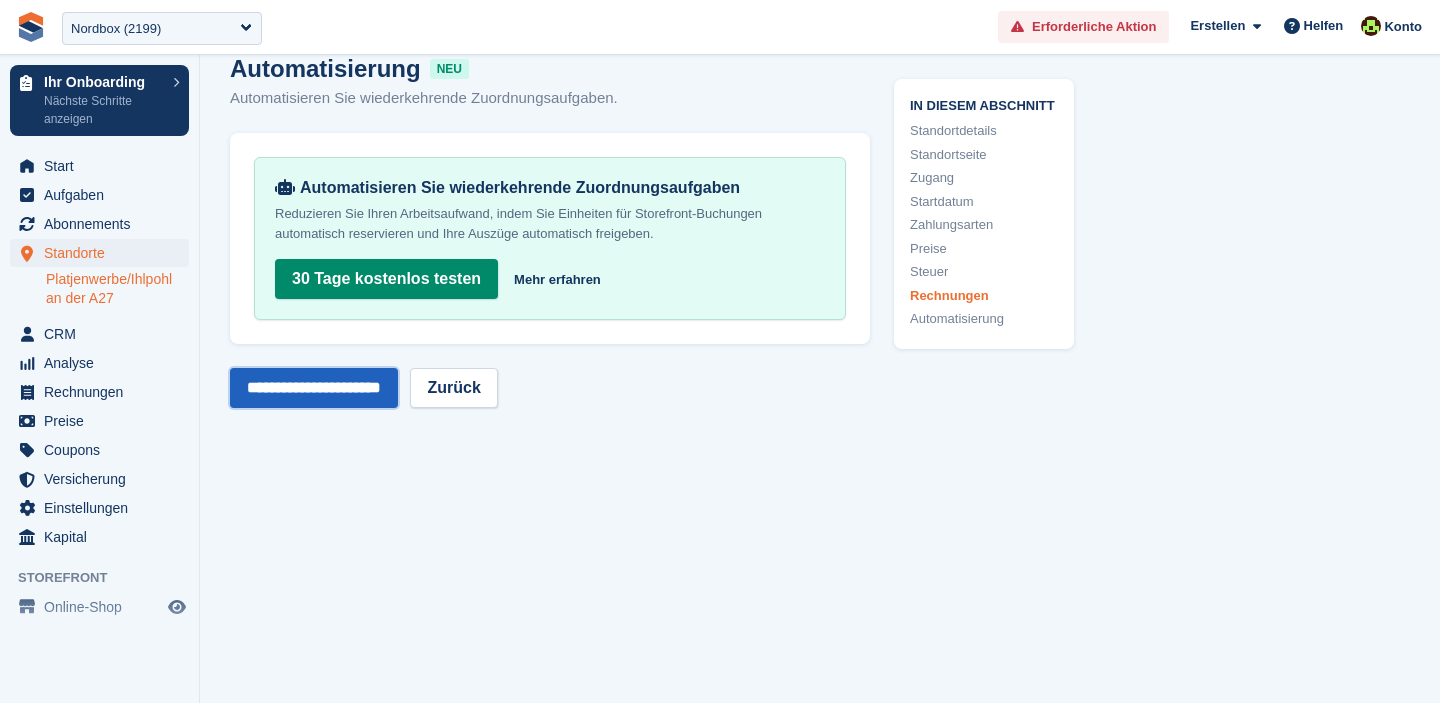 click on "**********" at bounding box center [314, 388] 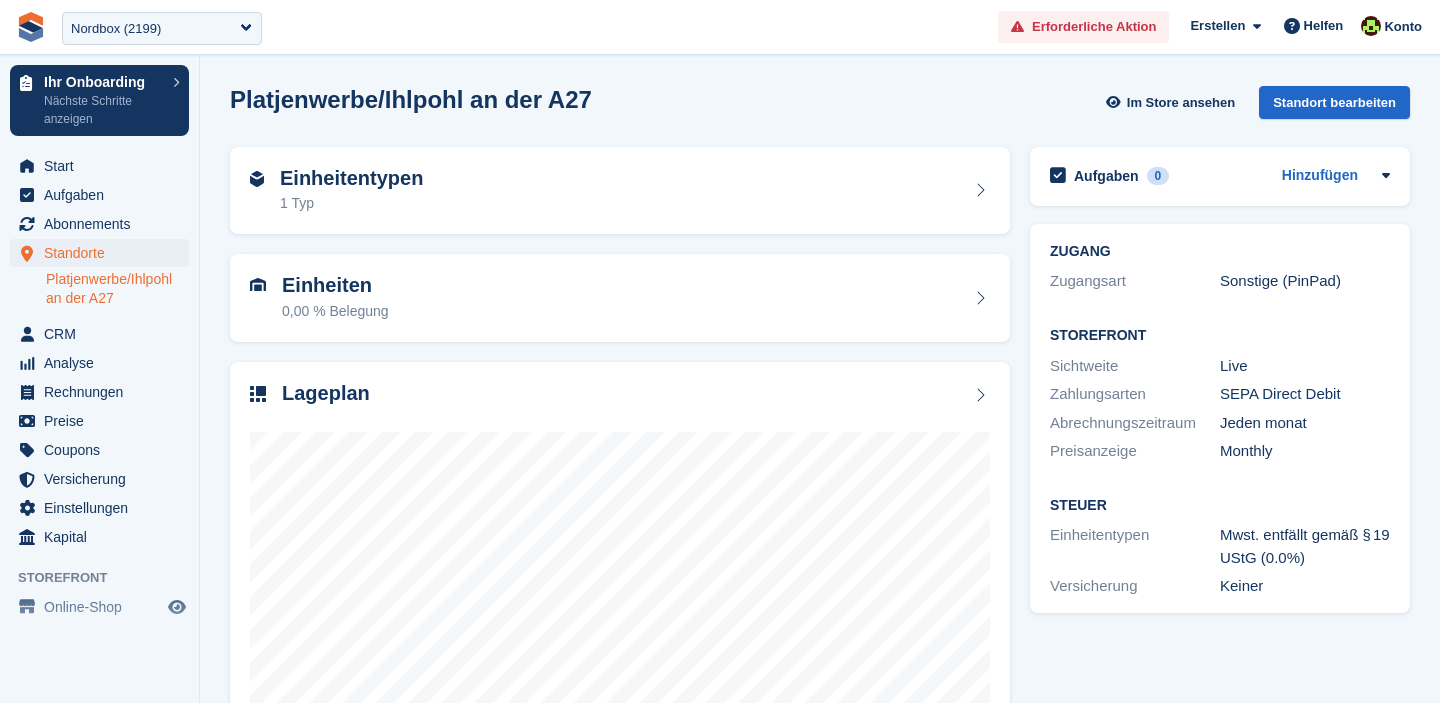 scroll, scrollTop: 0, scrollLeft: 0, axis: both 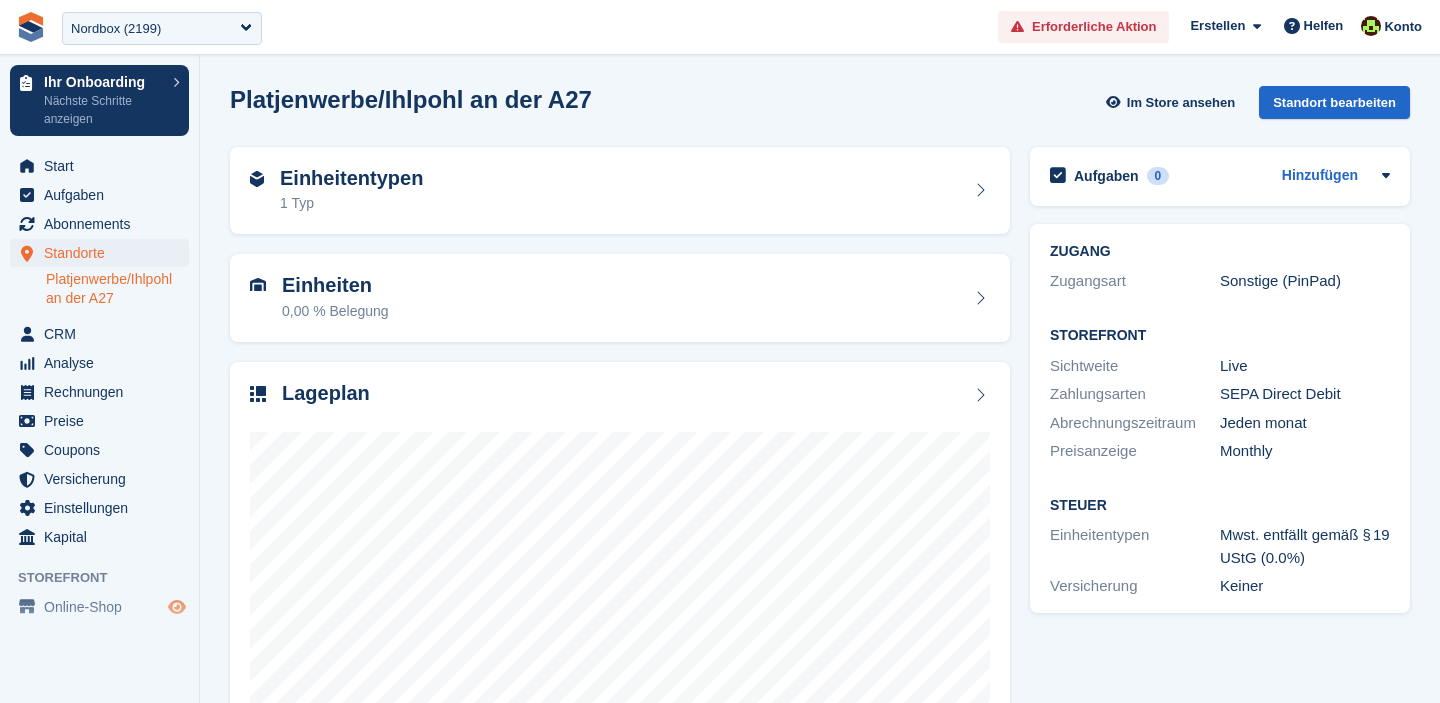 click at bounding box center [177, 607] 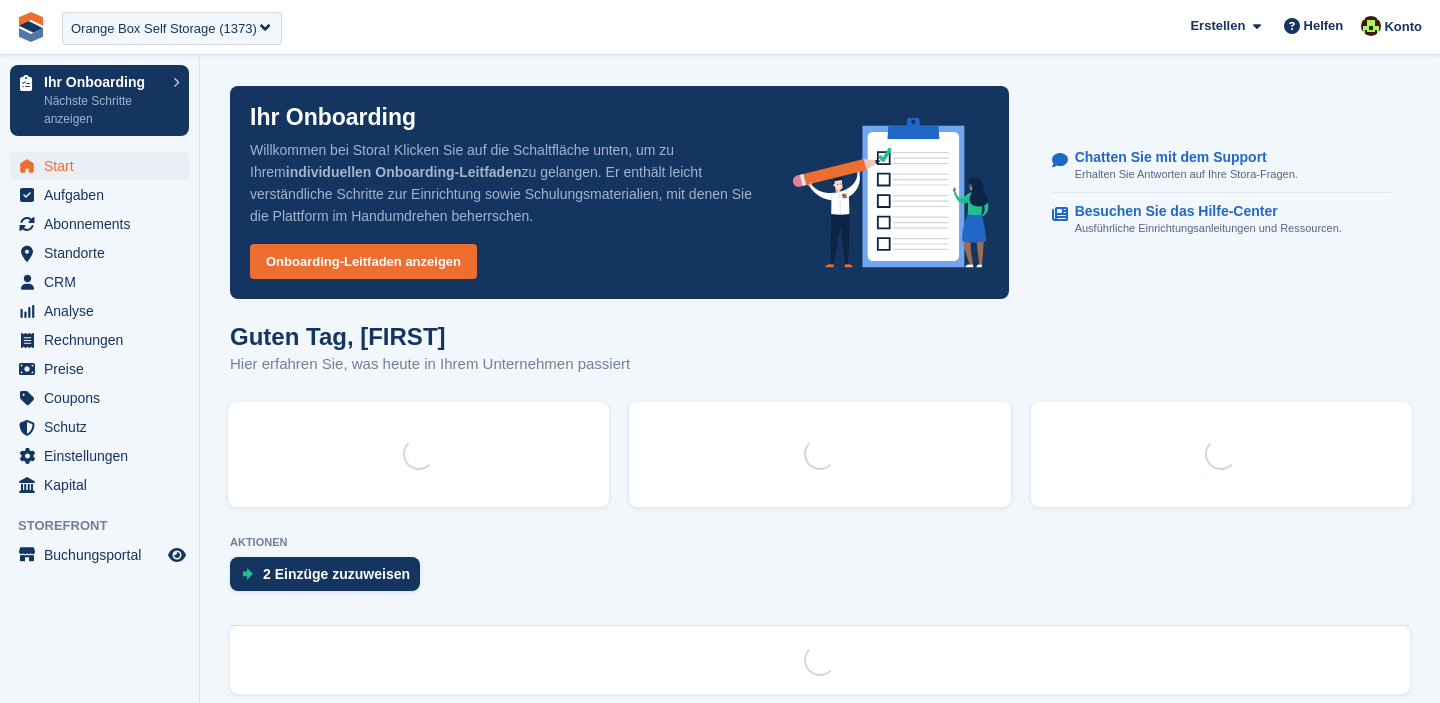 scroll, scrollTop: 0, scrollLeft: 0, axis: both 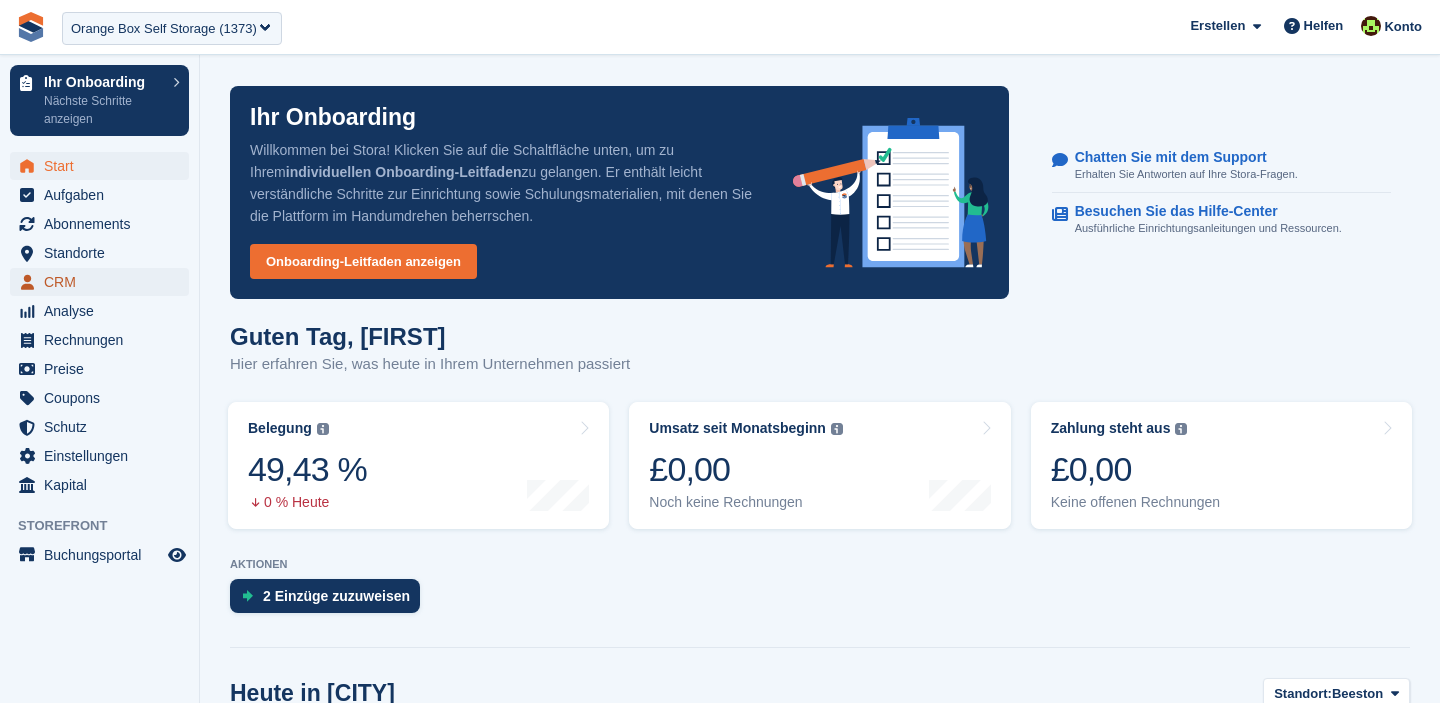 click on "CRM" at bounding box center [104, 282] 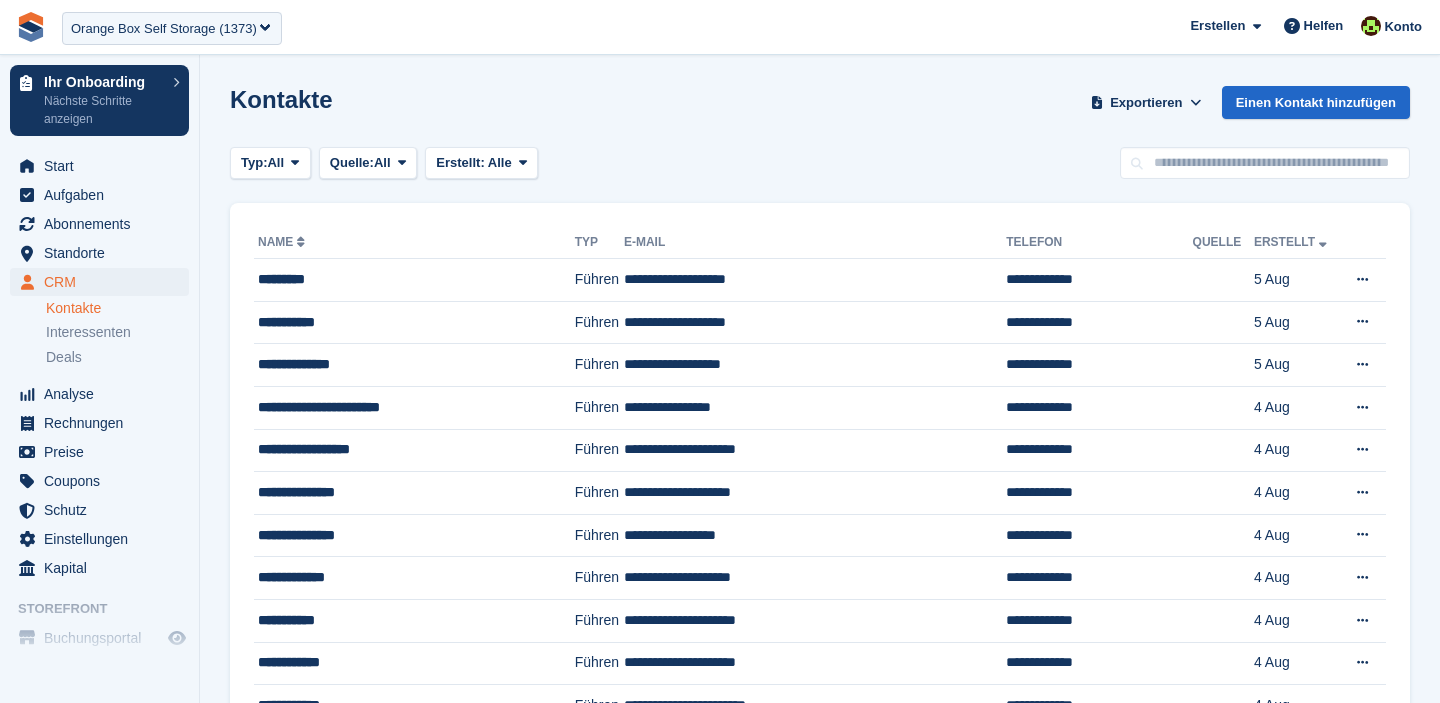 scroll, scrollTop: 0, scrollLeft: 0, axis: both 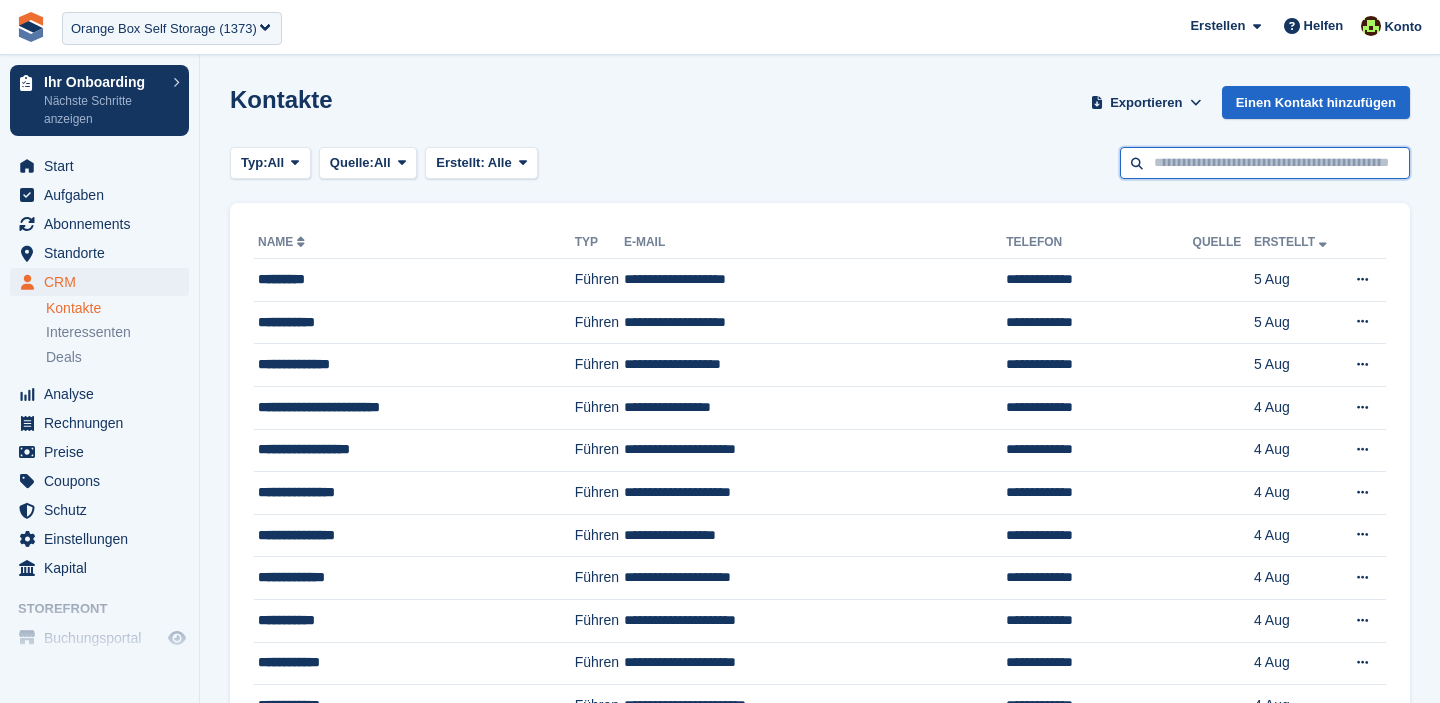 click at bounding box center [1265, 163] 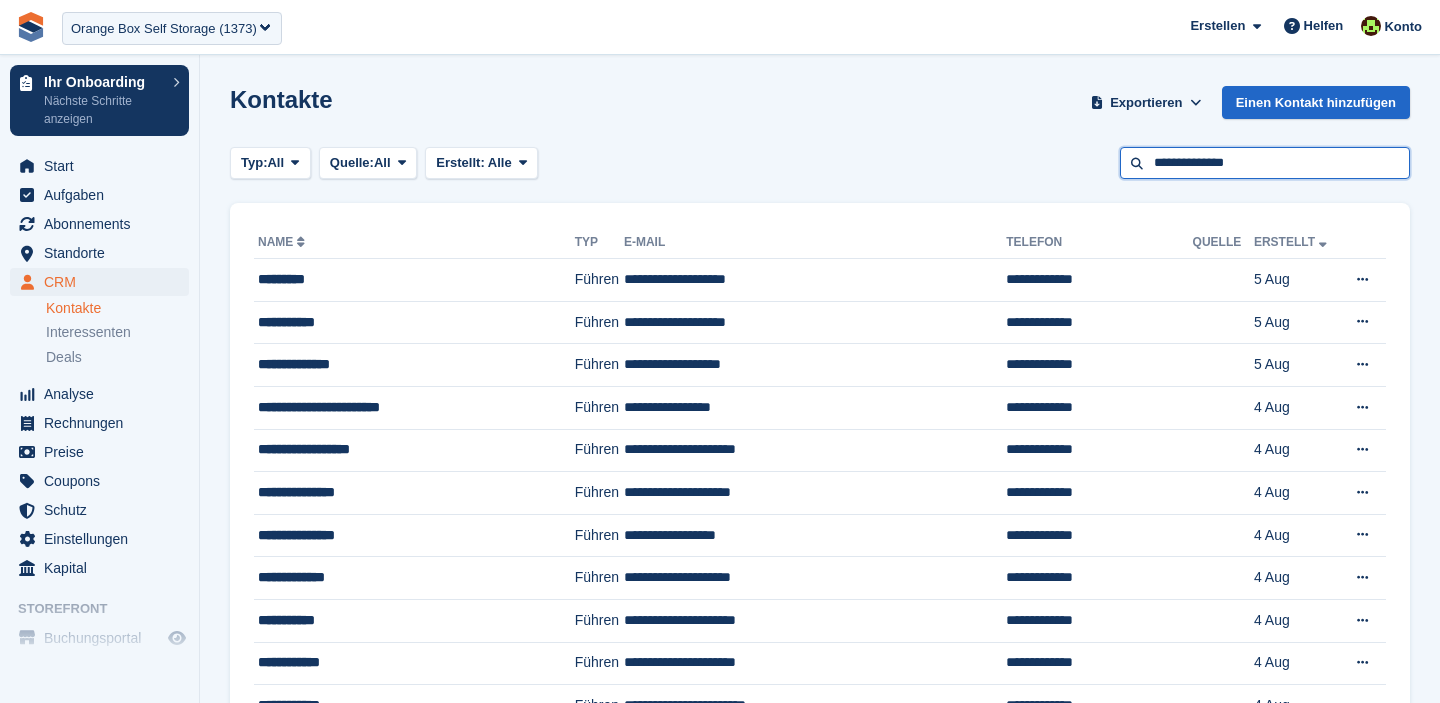 type on "**********" 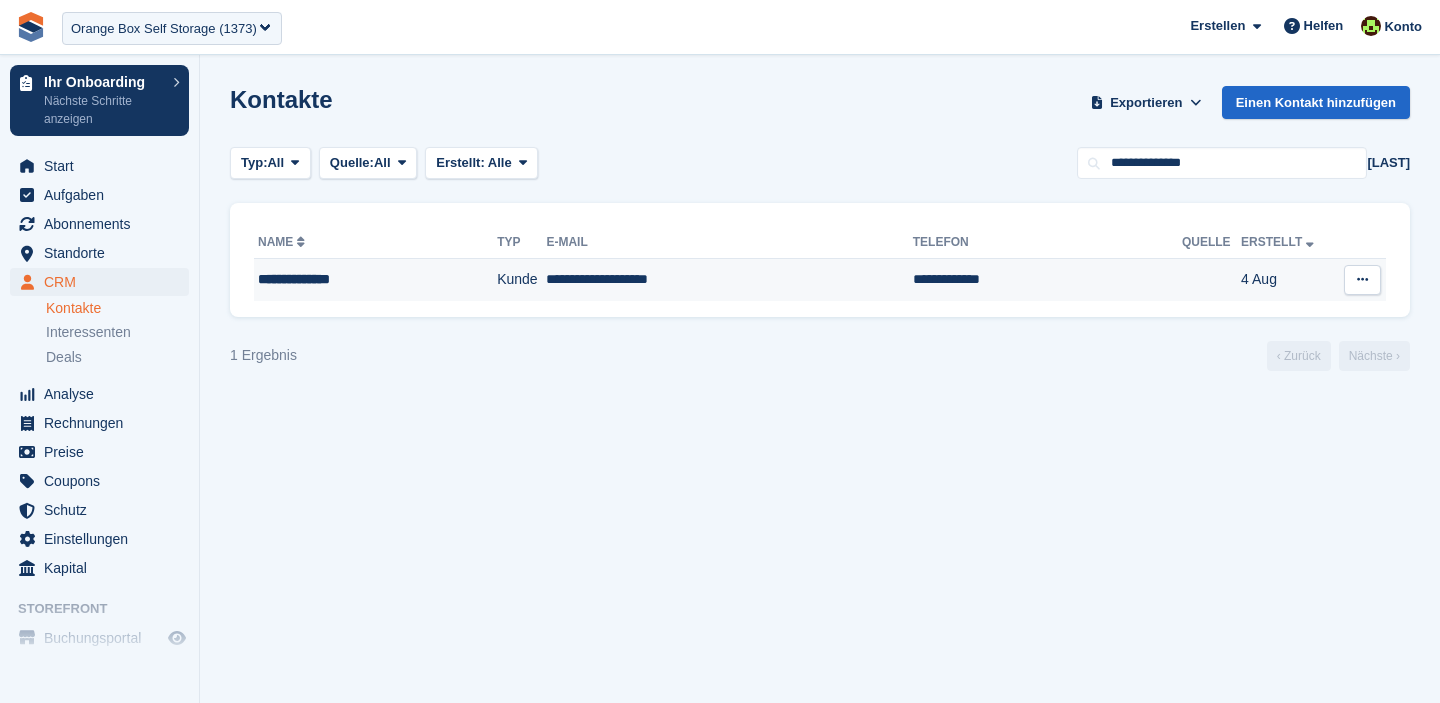 click on "**********" at bounding box center (729, 280) 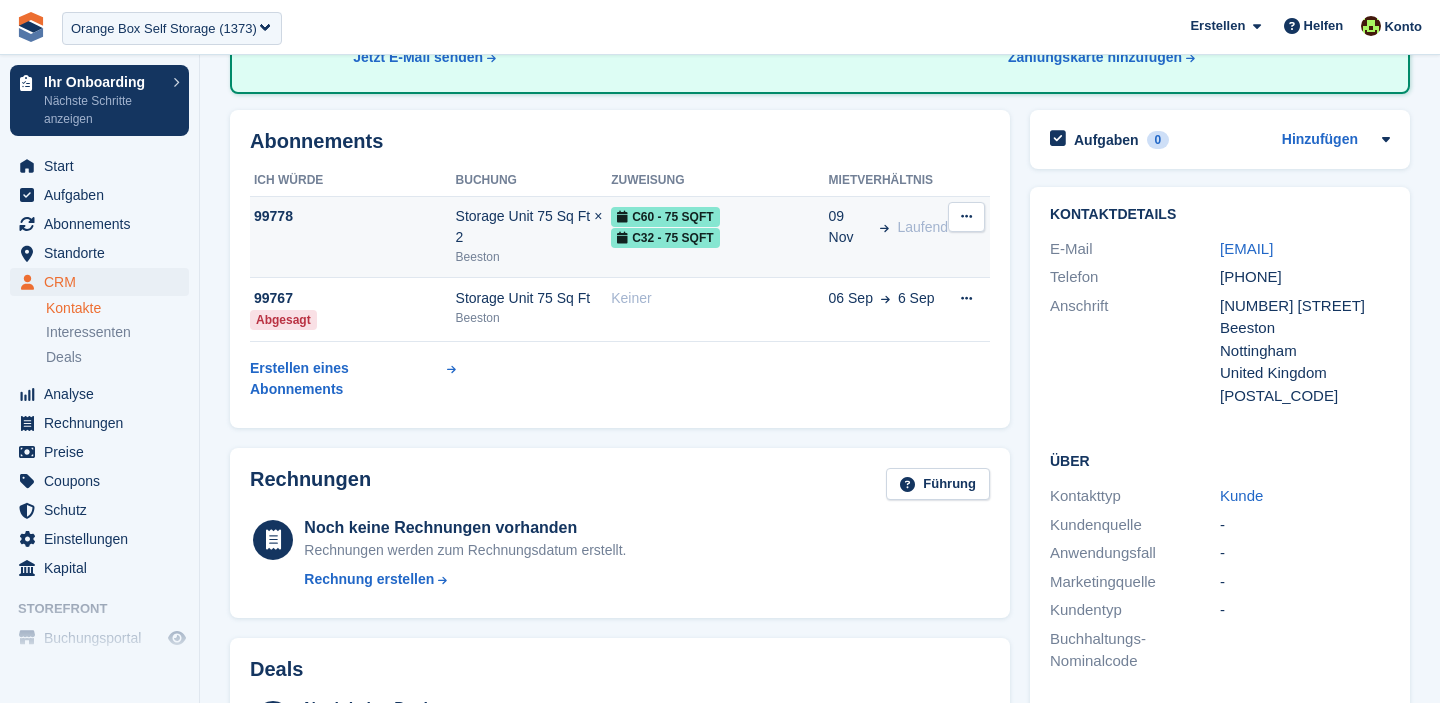 scroll, scrollTop: 0, scrollLeft: 0, axis: both 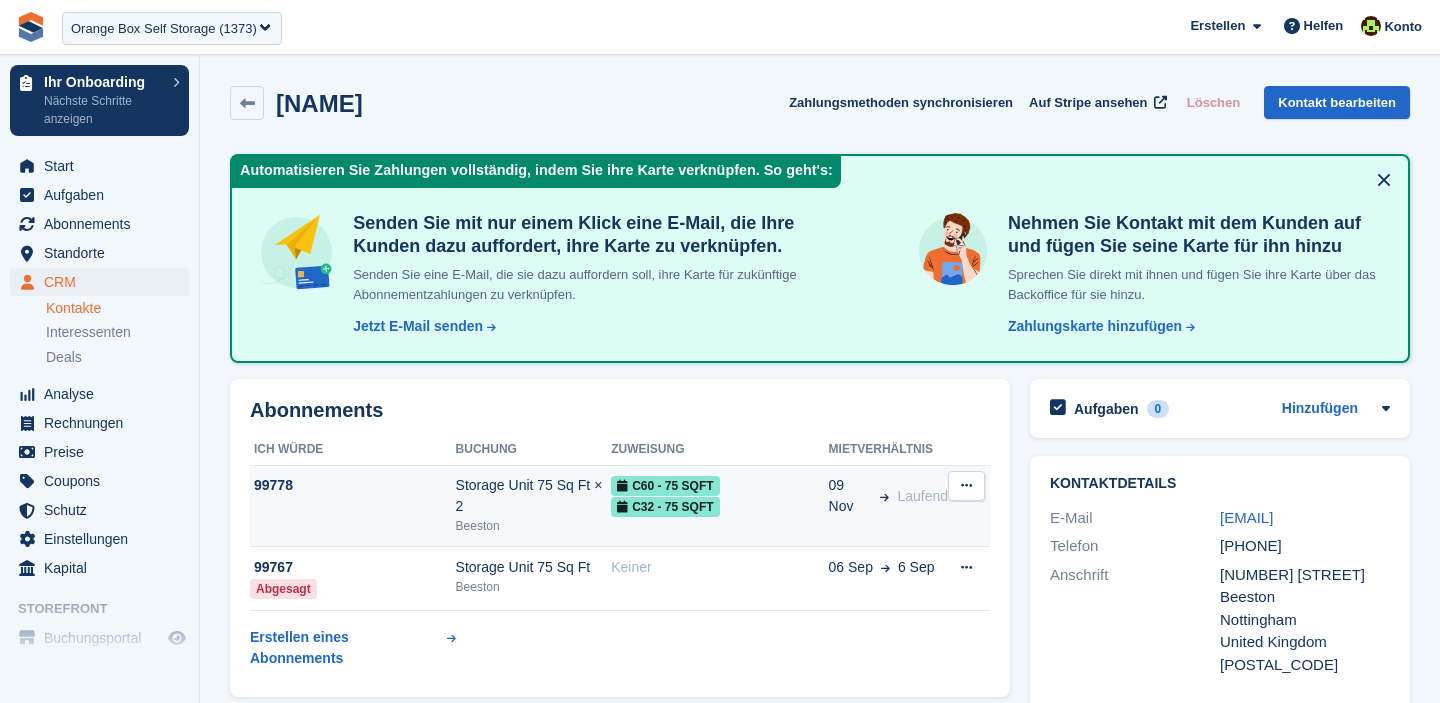 click on "C60 - 75 SQFT   C32 - 75 SQFT" at bounding box center (719, 506) 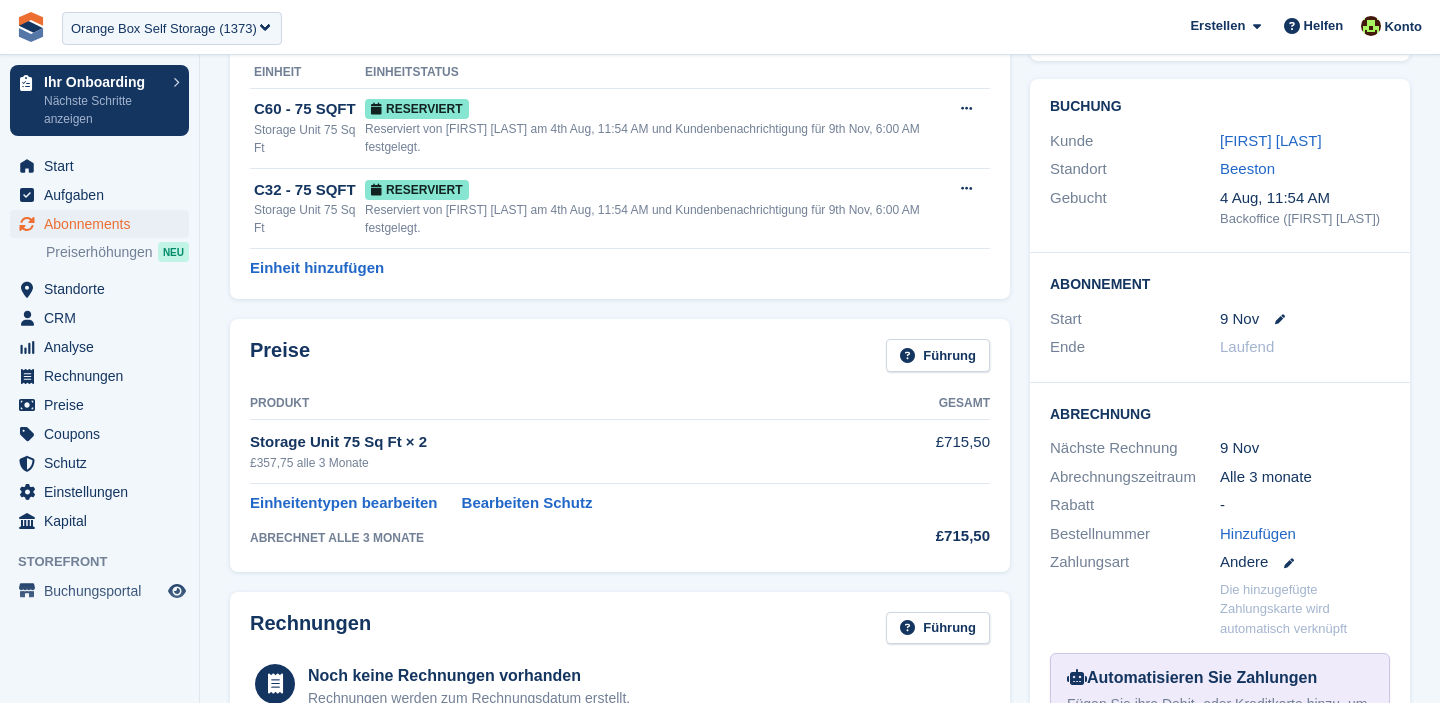 scroll, scrollTop: 0, scrollLeft: 0, axis: both 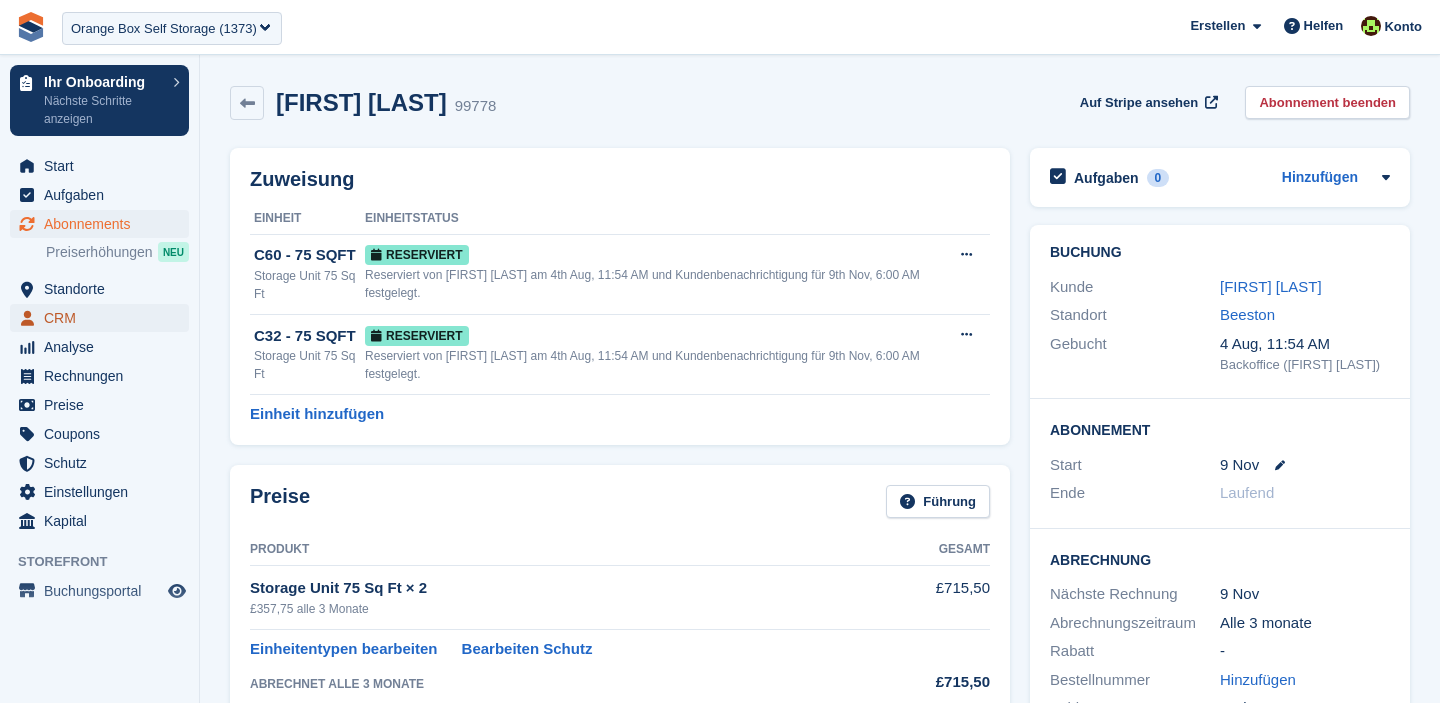 click on "CRM" at bounding box center (104, 318) 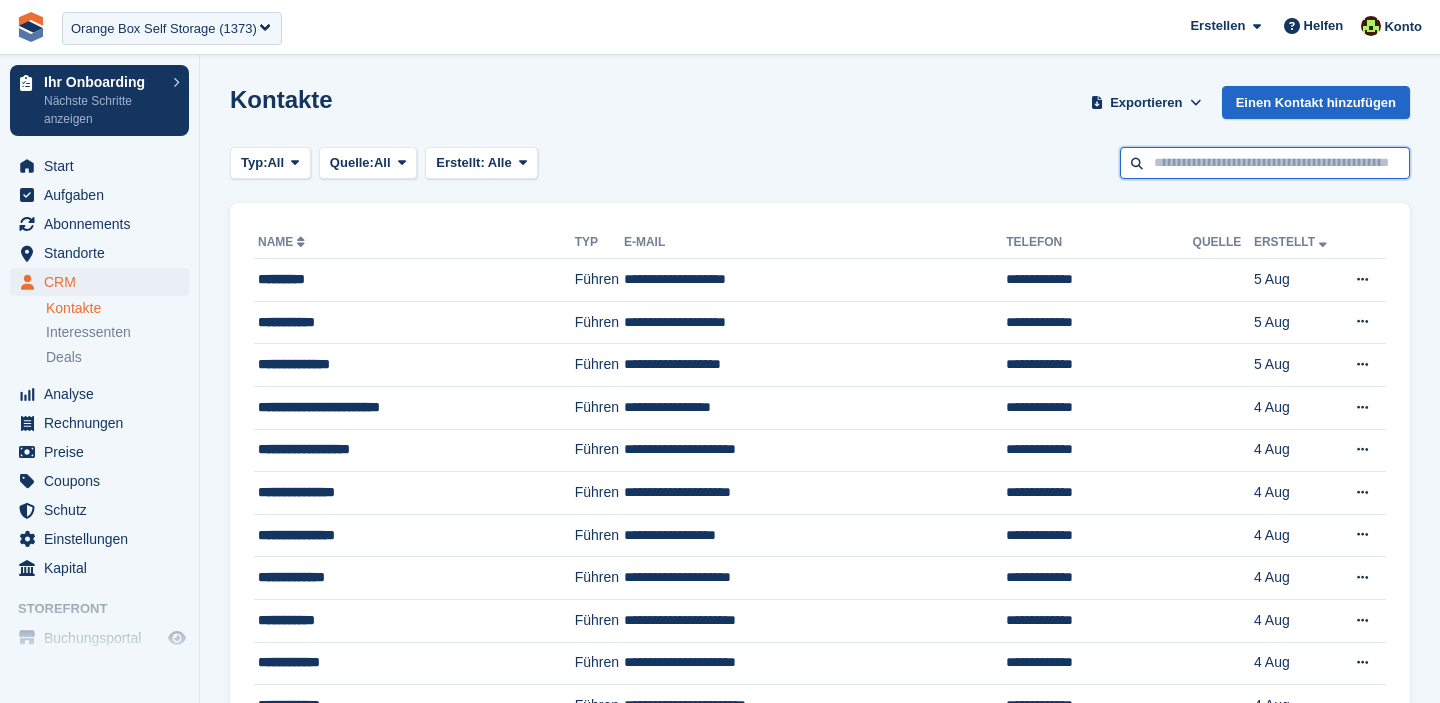 click at bounding box center (1265, 163) 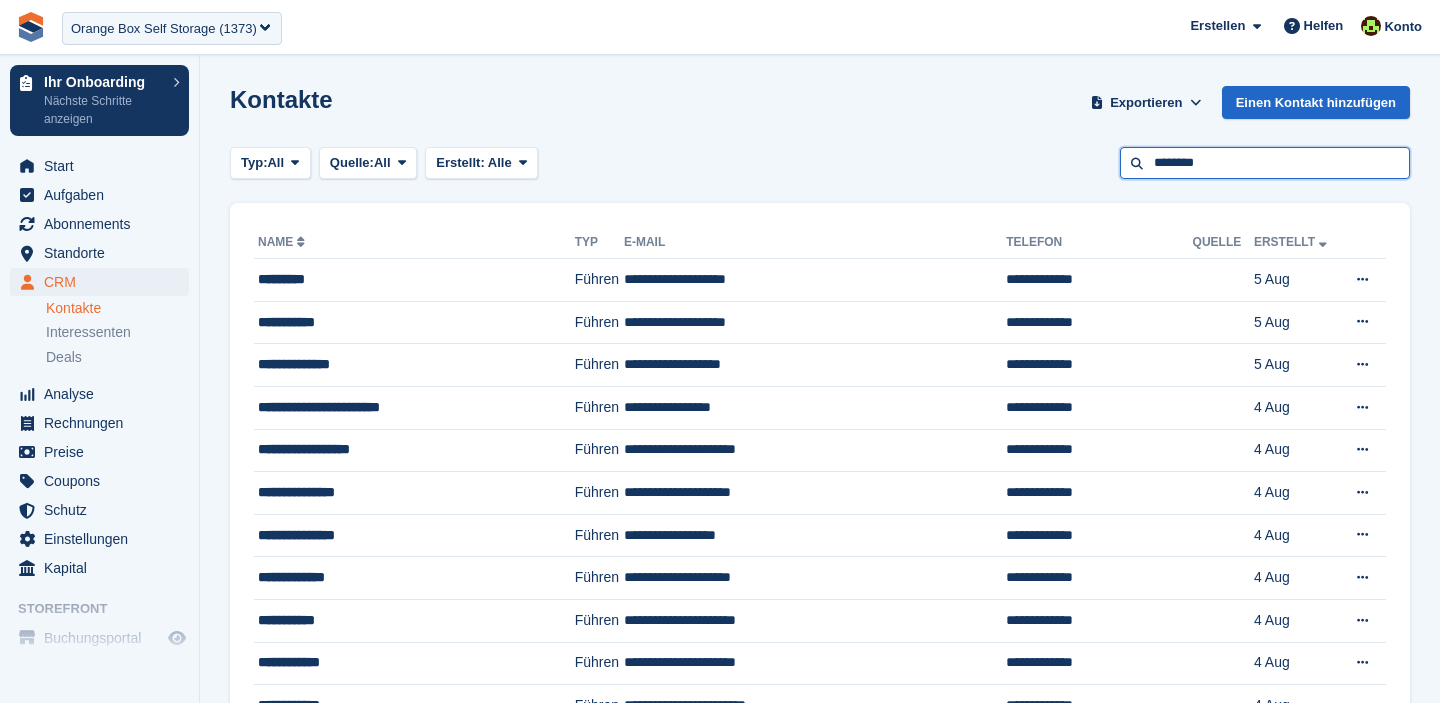 type on "********" 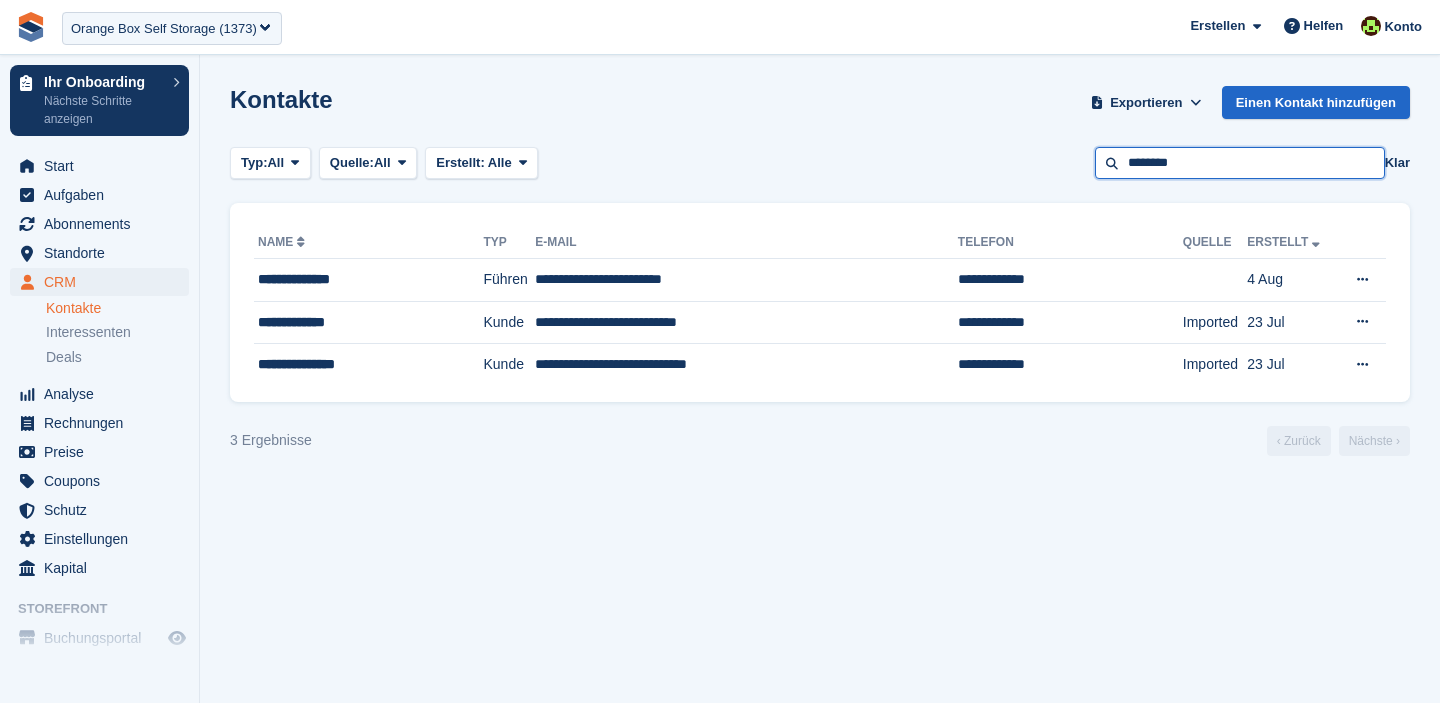 click on "********" at bounding box center [1240, 163] 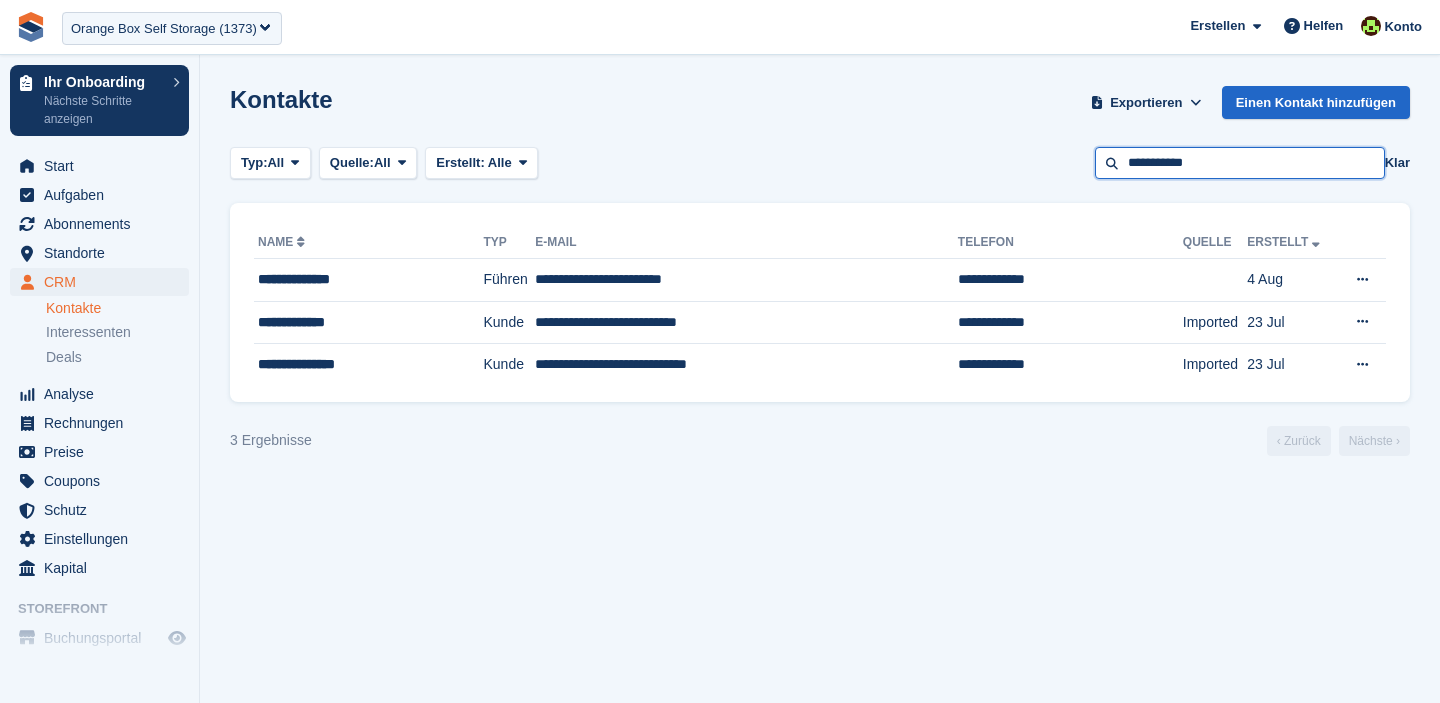 type on "**********" 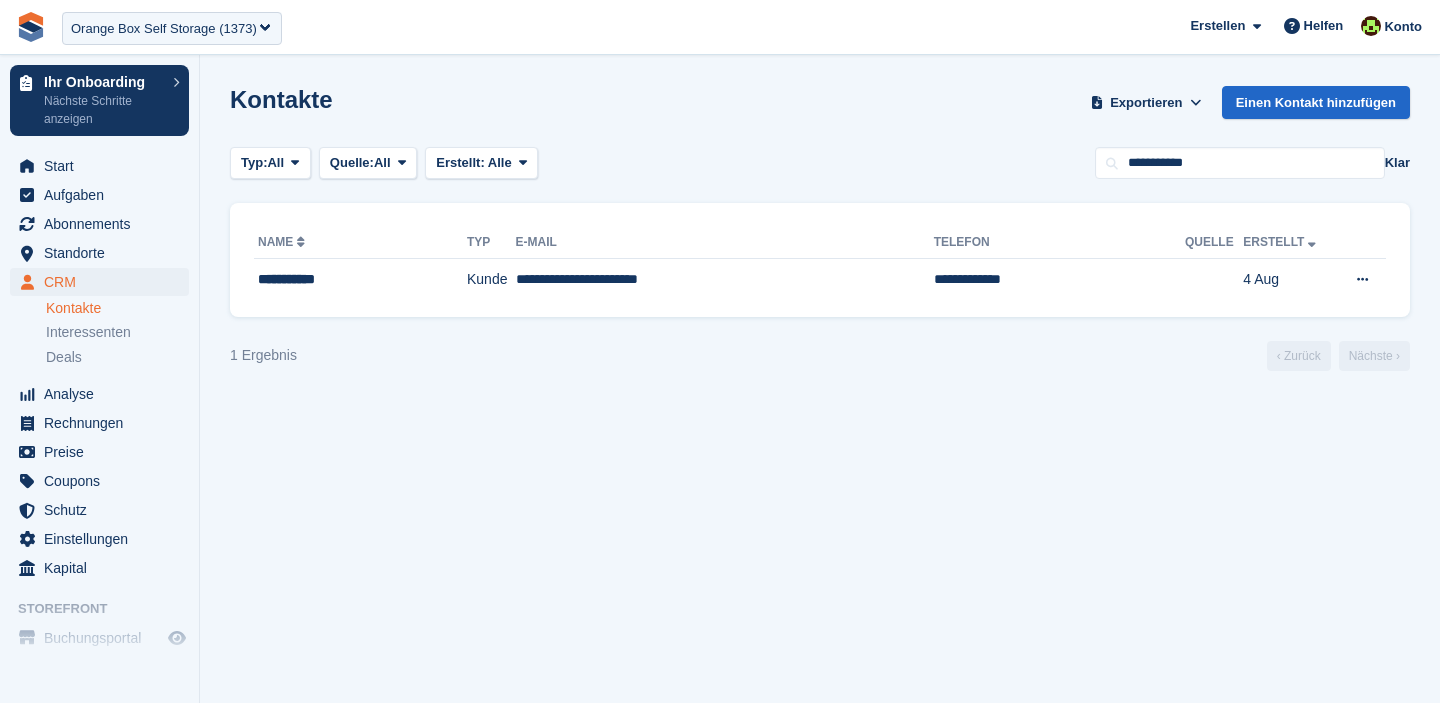 click on "**********" at bounding box center (820, 260) 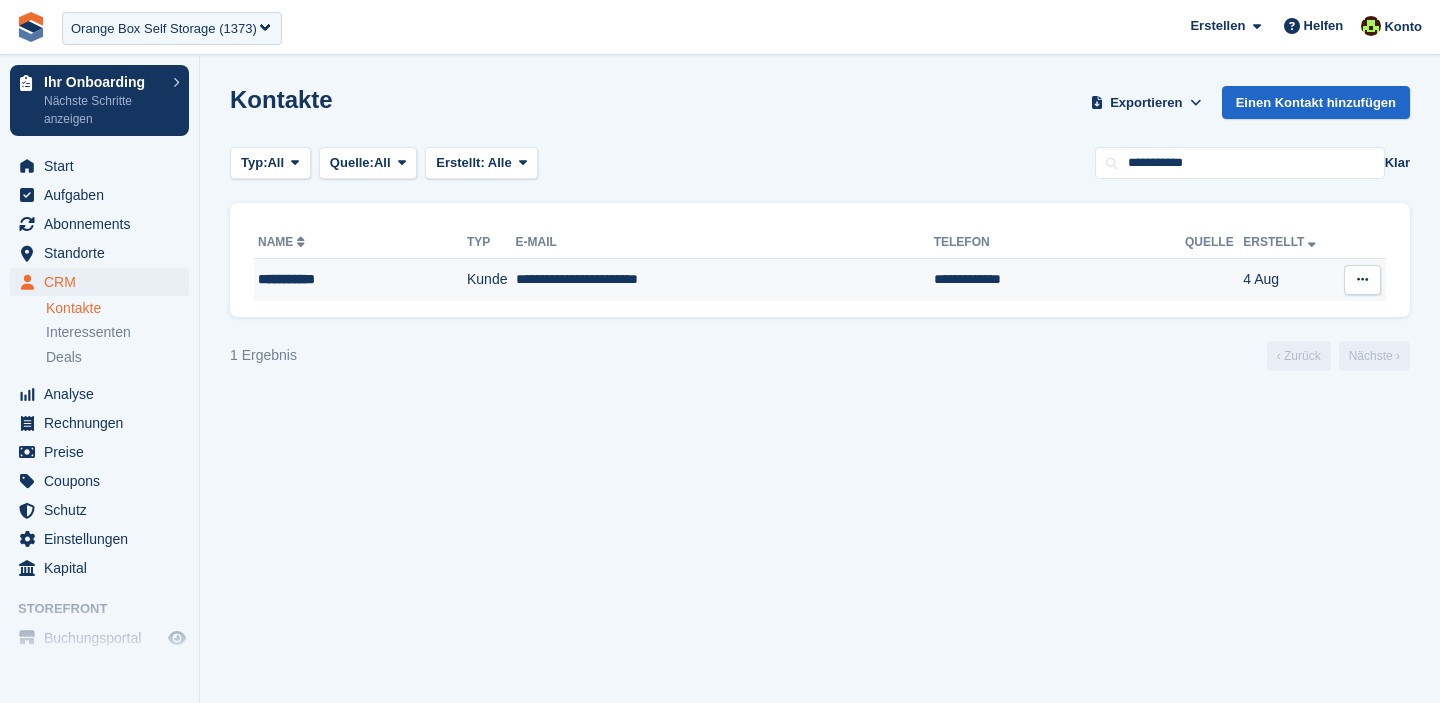 click on "**********" at bounding box center (725, 280) 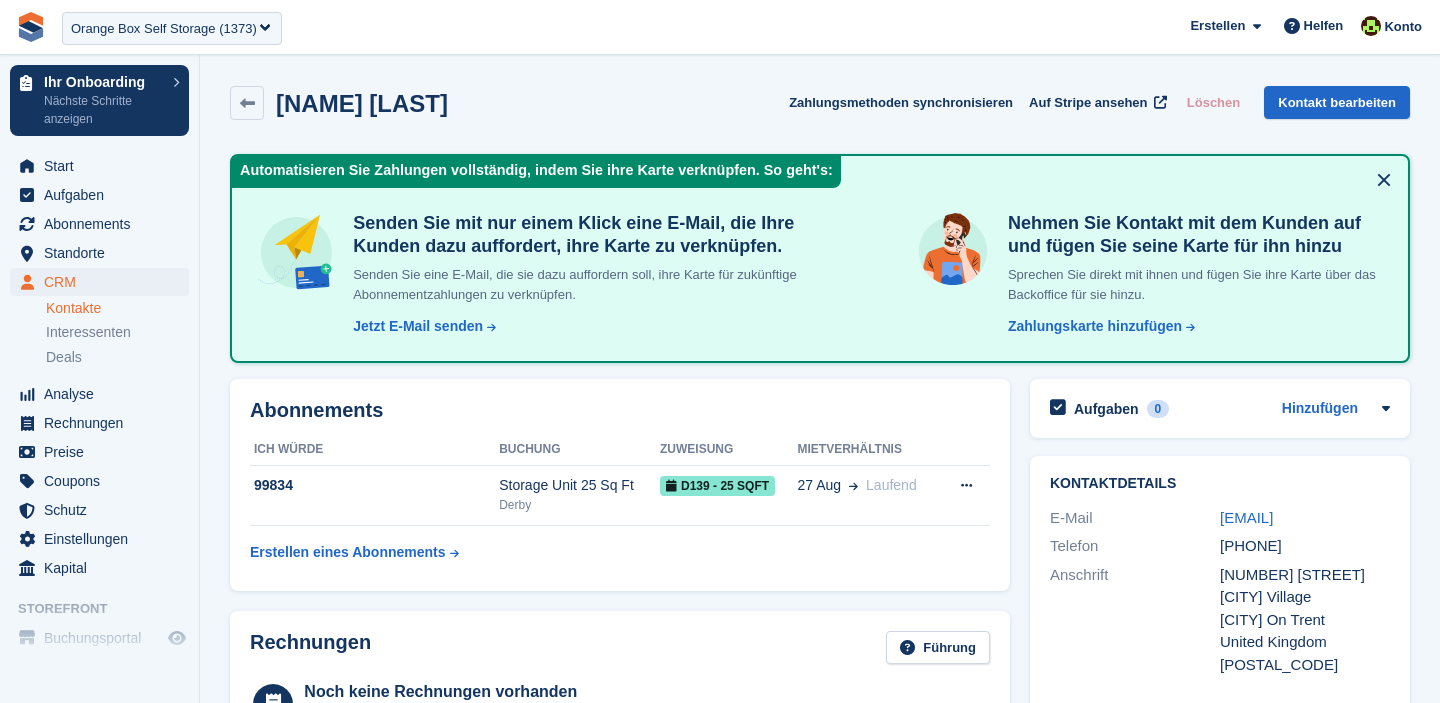 scroll, scrollTop: 0, scrollLeft: 0, axis: both 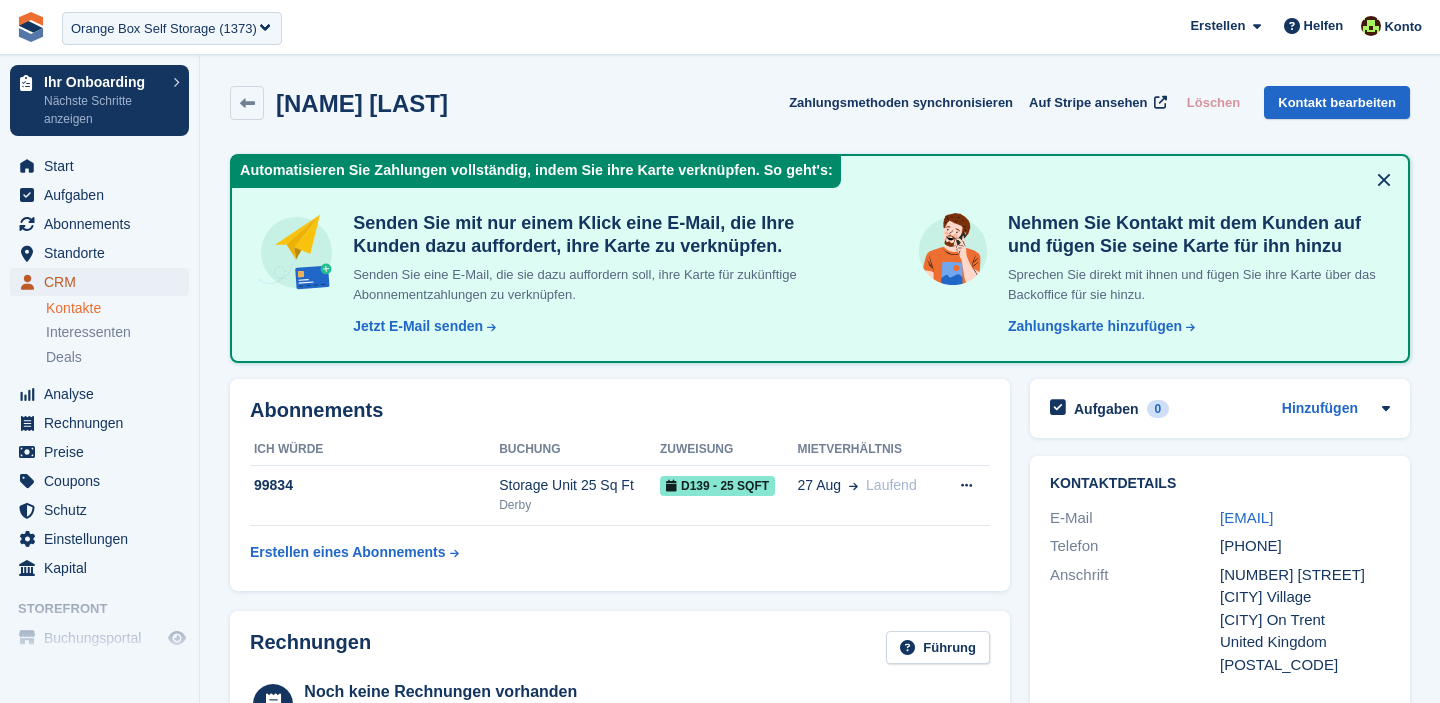 click on "CRM" at bounding box center [104, 282] 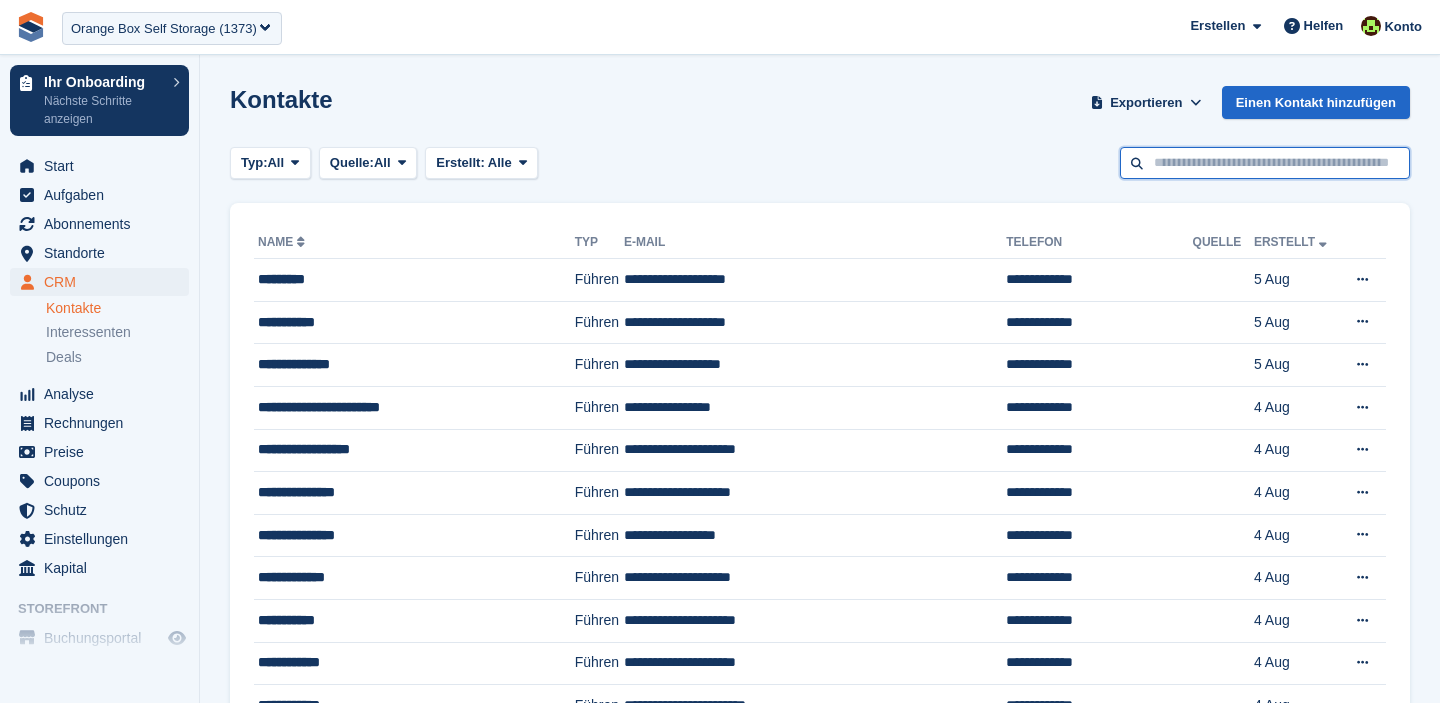 click at bounding box center [1265, 163] 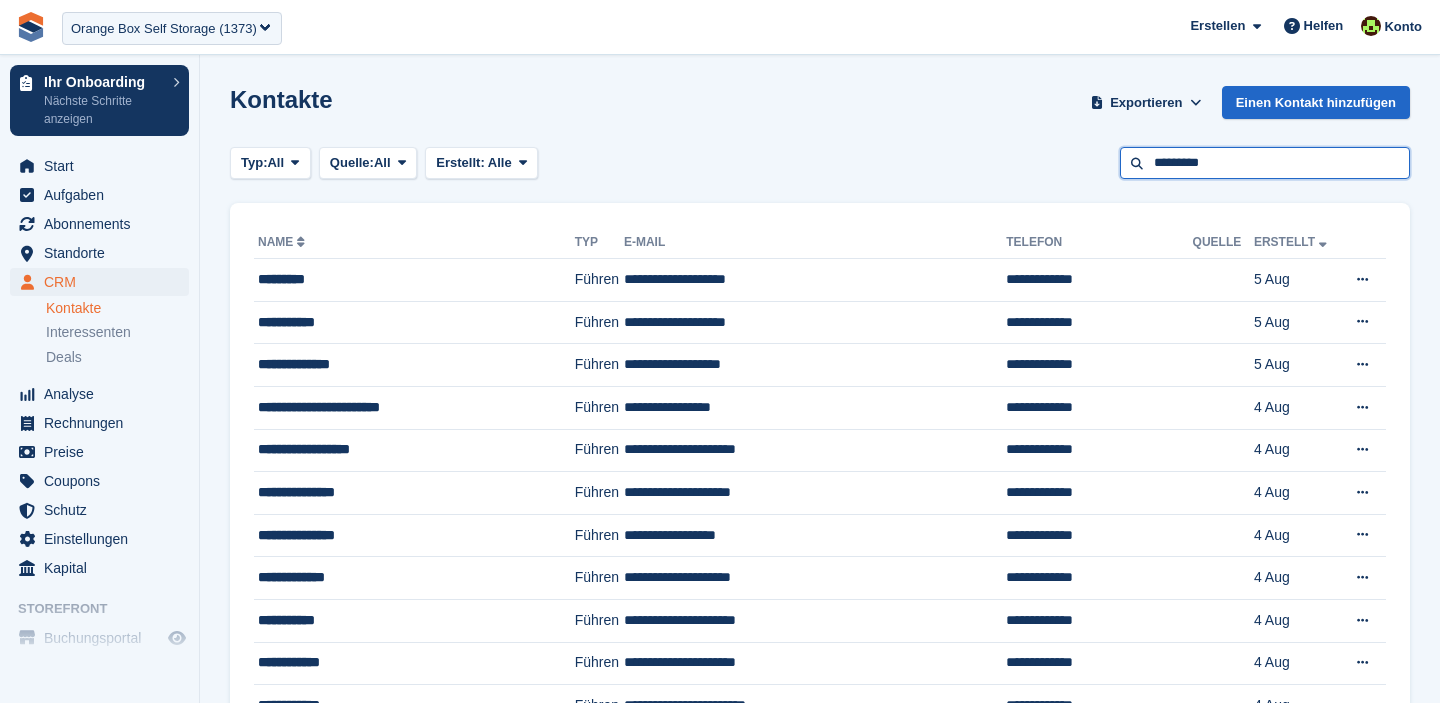 type on "*********" 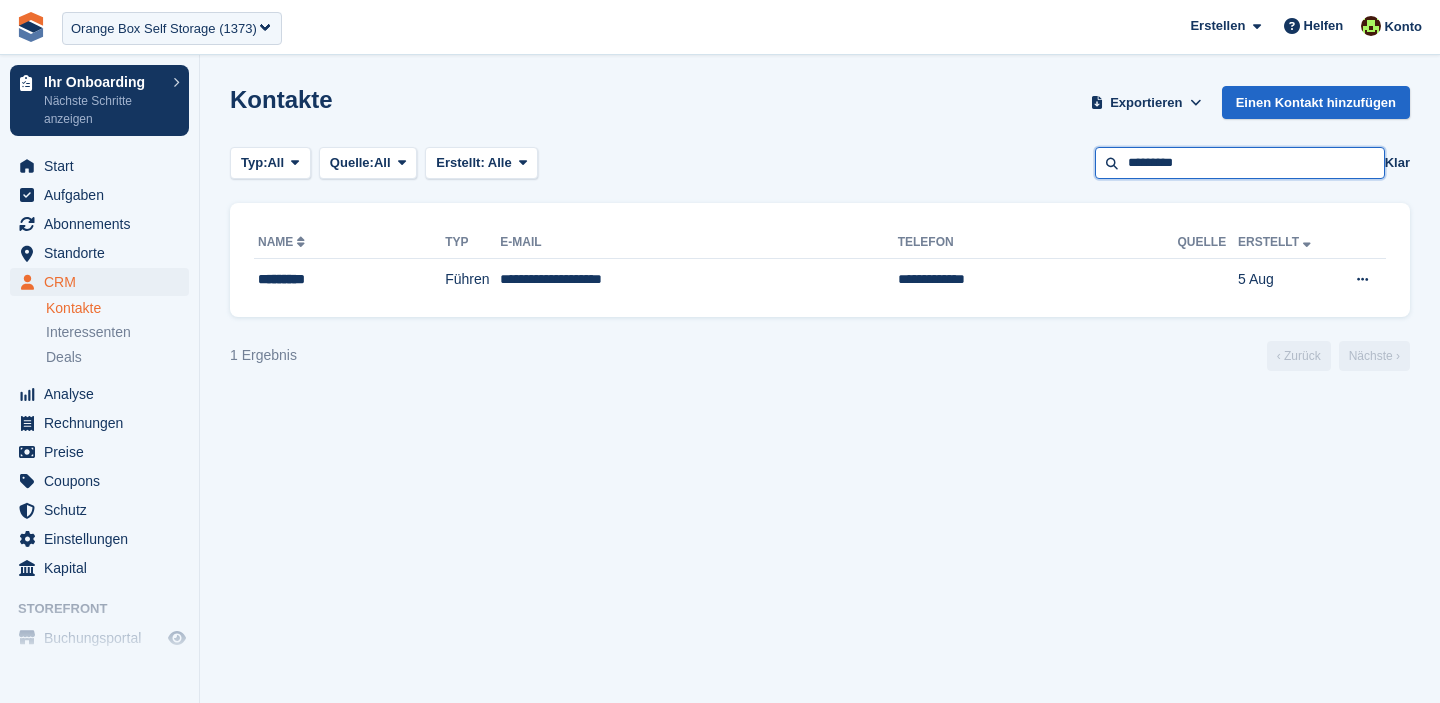 drag, startPoint x: 1201, startPoint y: 162, endPoint x: 958, endPoint y: 163, distance: 243.00206 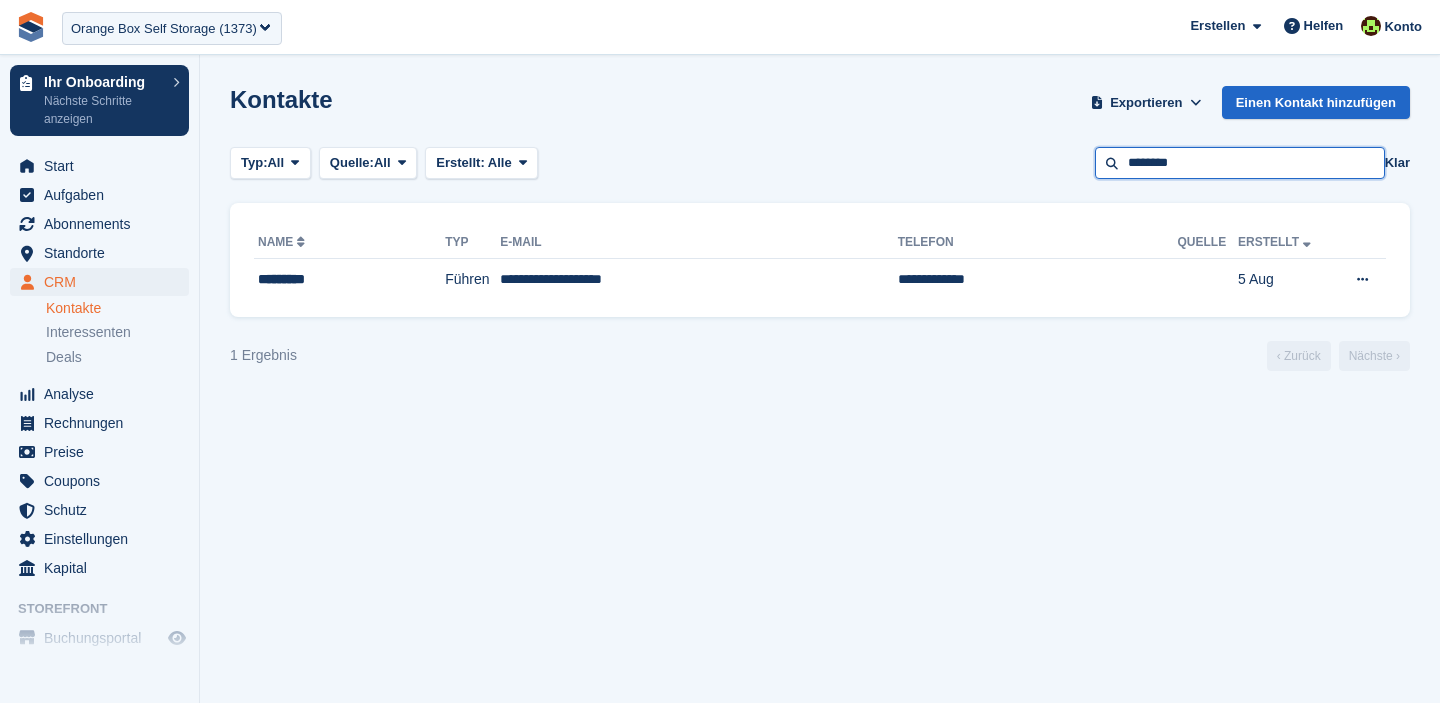 type on "********" 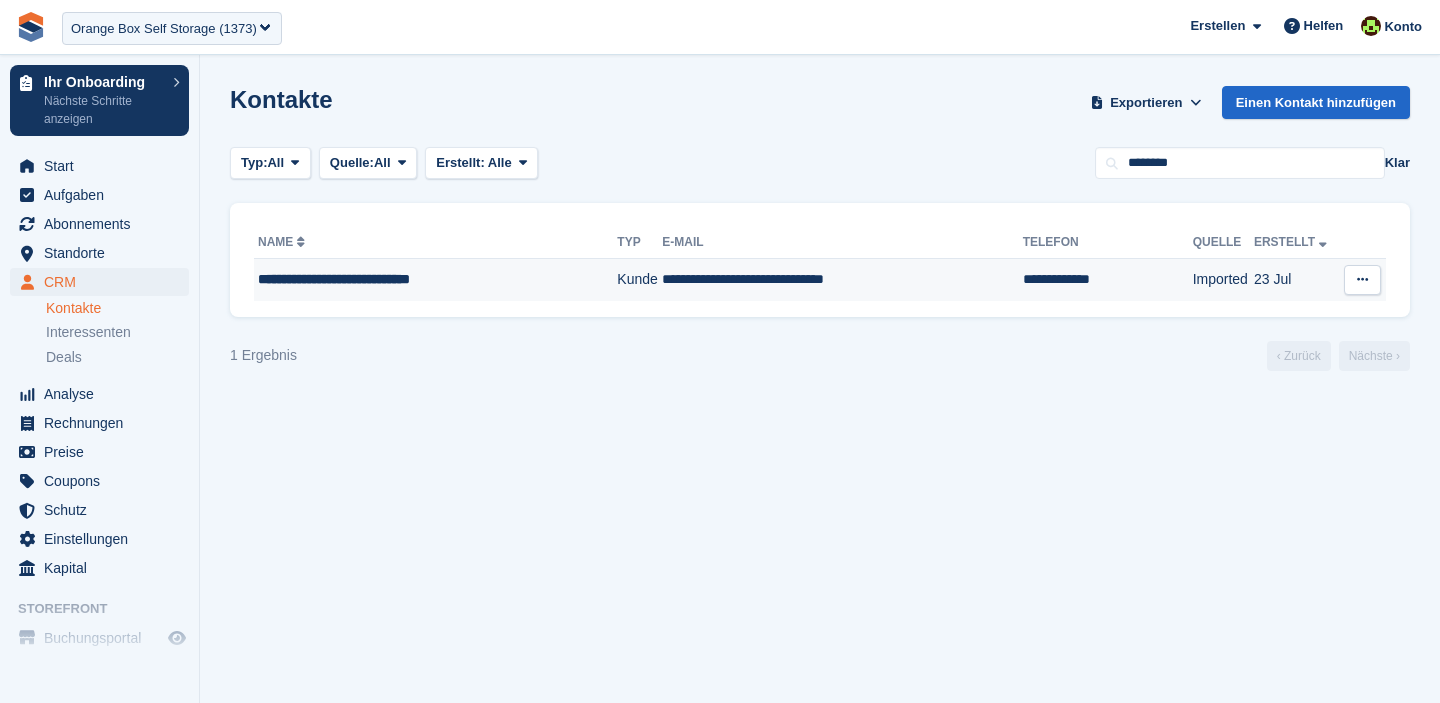 click on "**********" at bounding box center (435, 280) 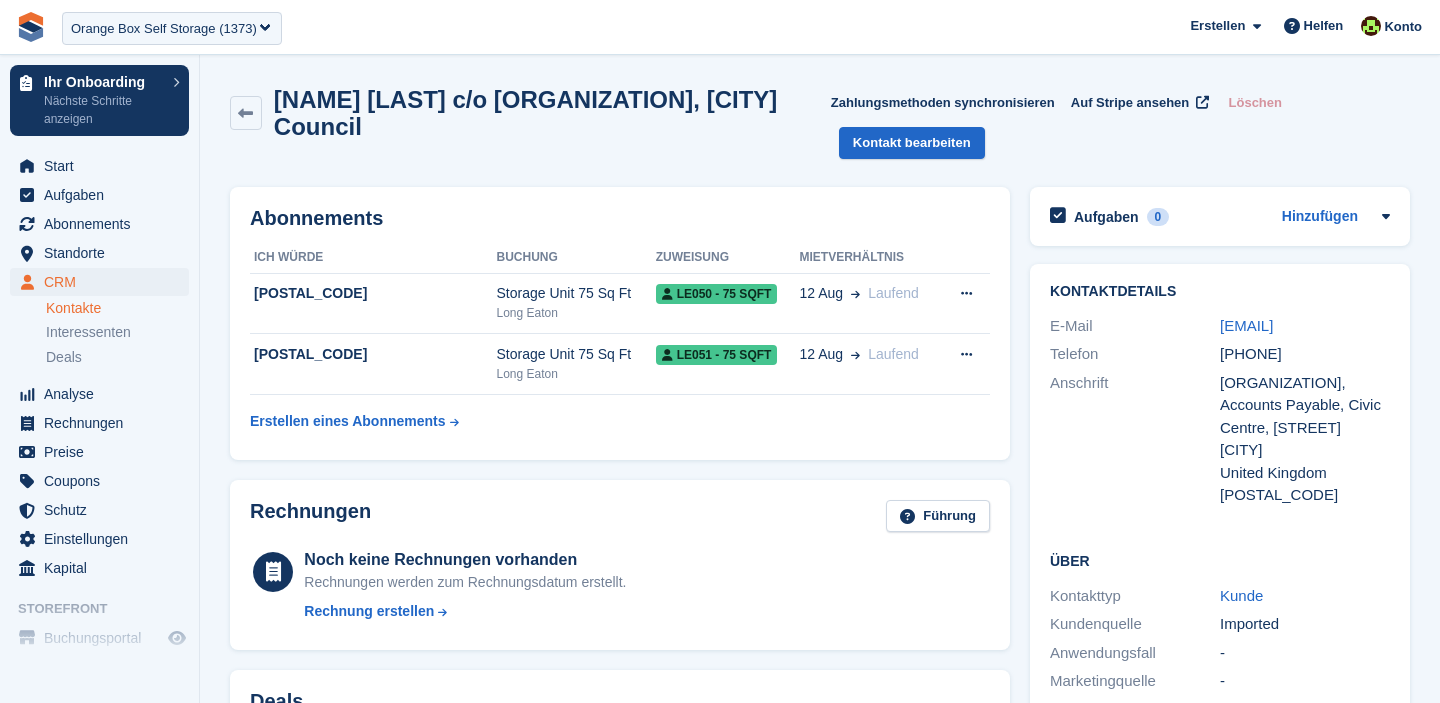scroll, scrollTop: 0, scrollLeft: 0, axis: both 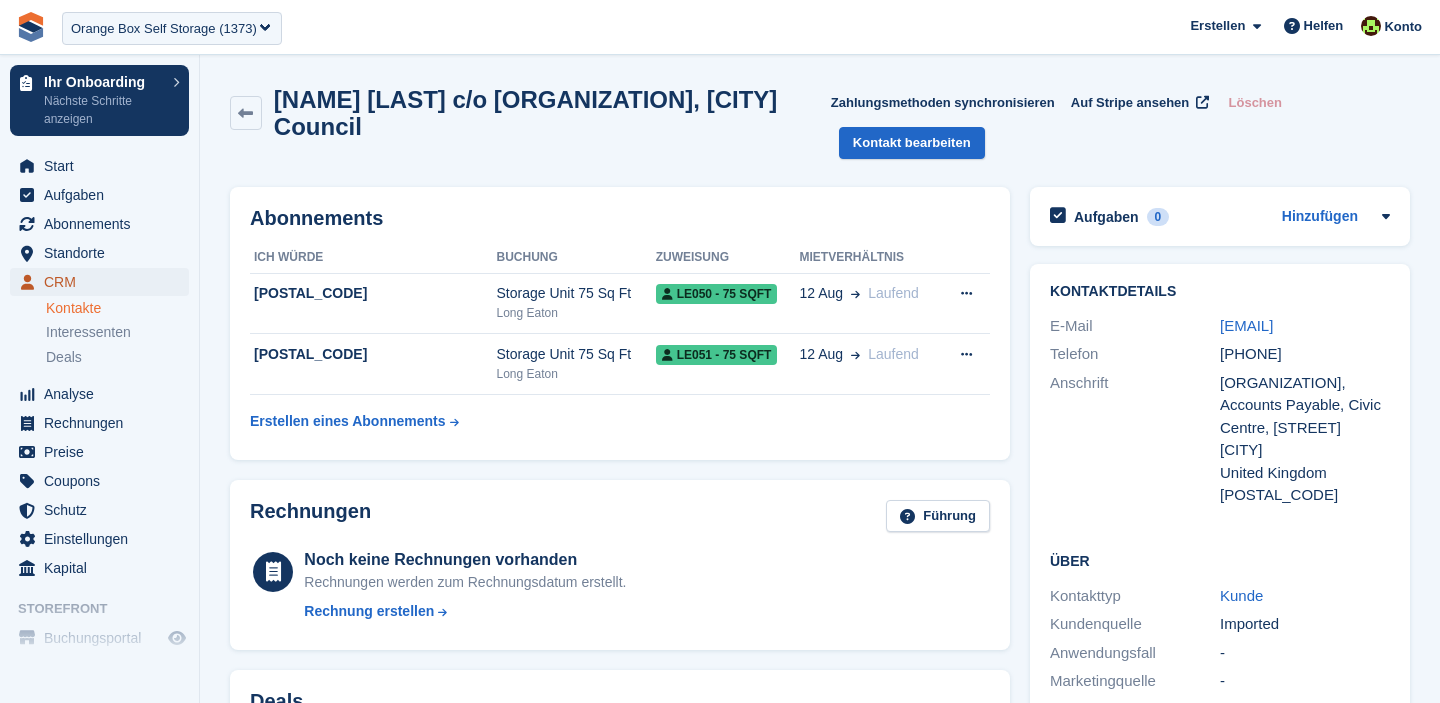 click on "CRM" at bounding box center [104, 282] 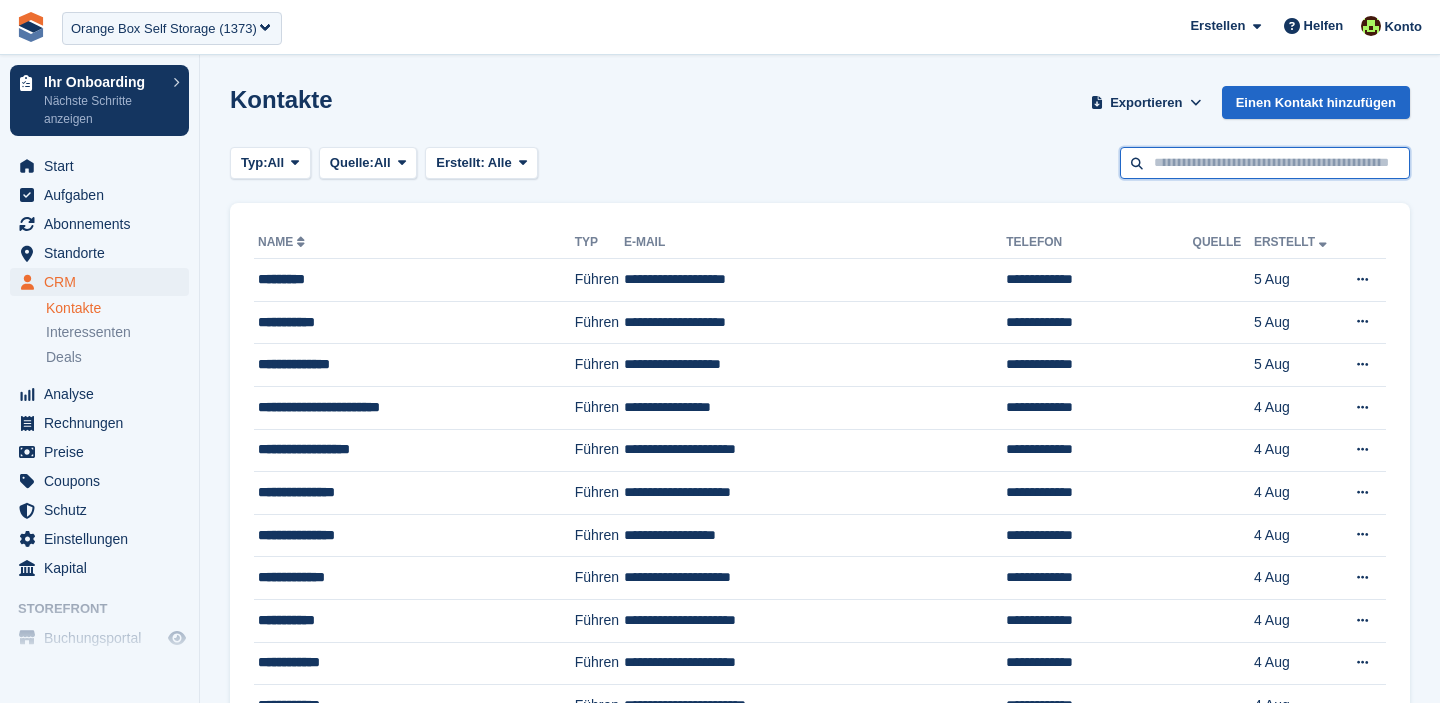 click at bounding box center (1265, 163) 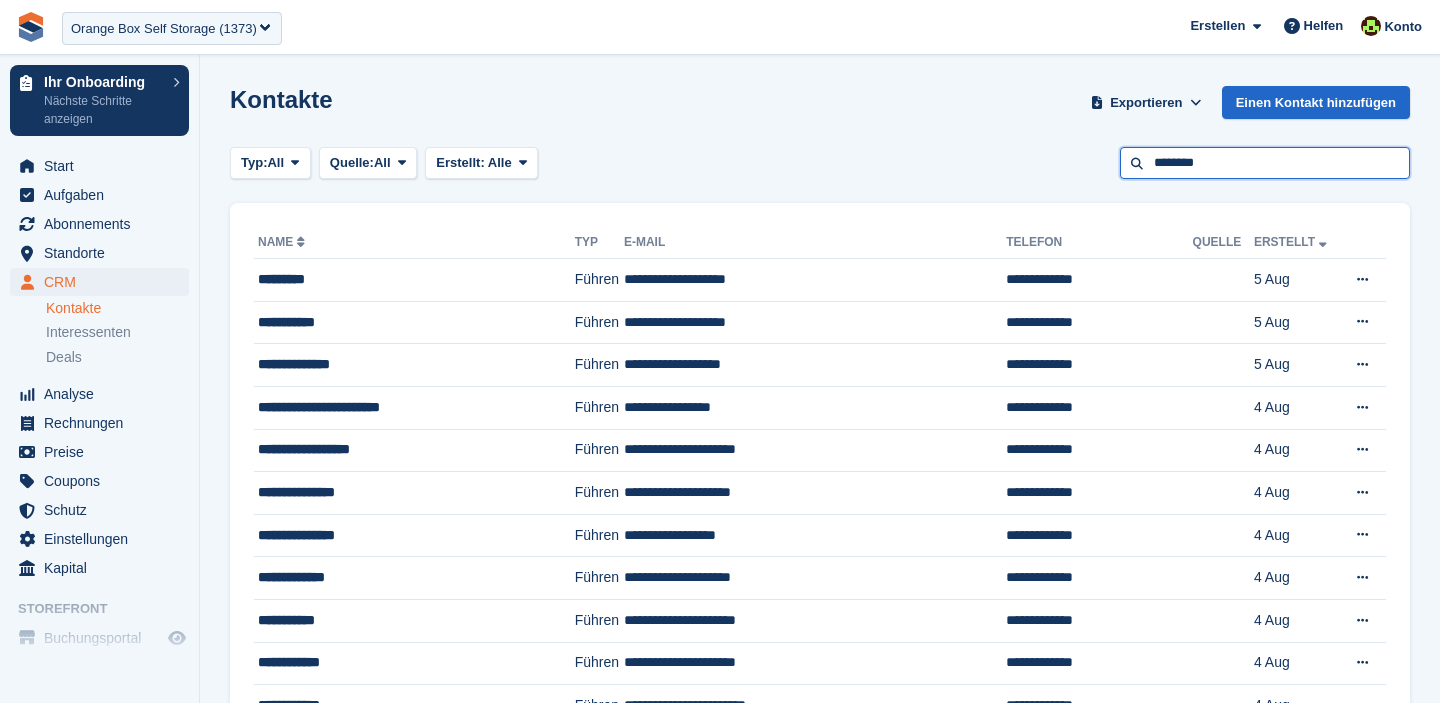 type on "********" 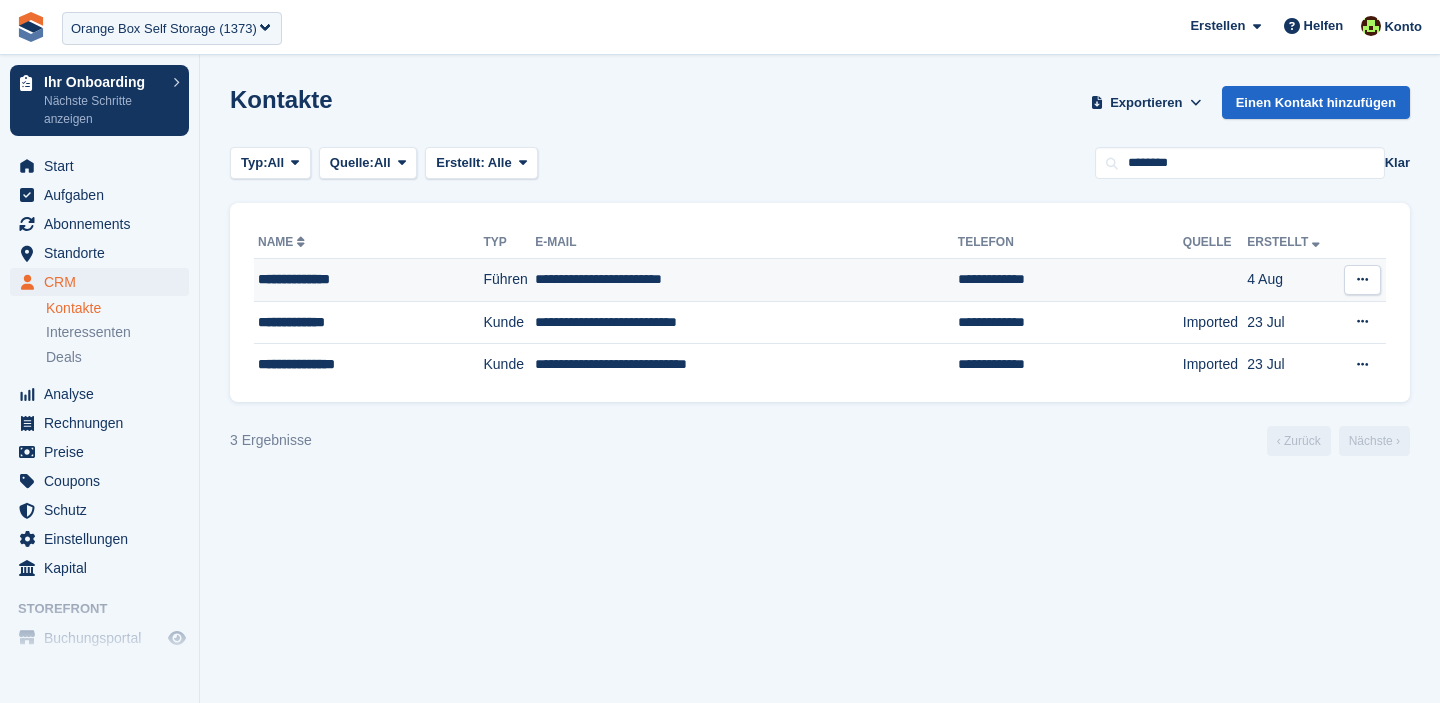 click on "**********" at bounding box center (746, 280) 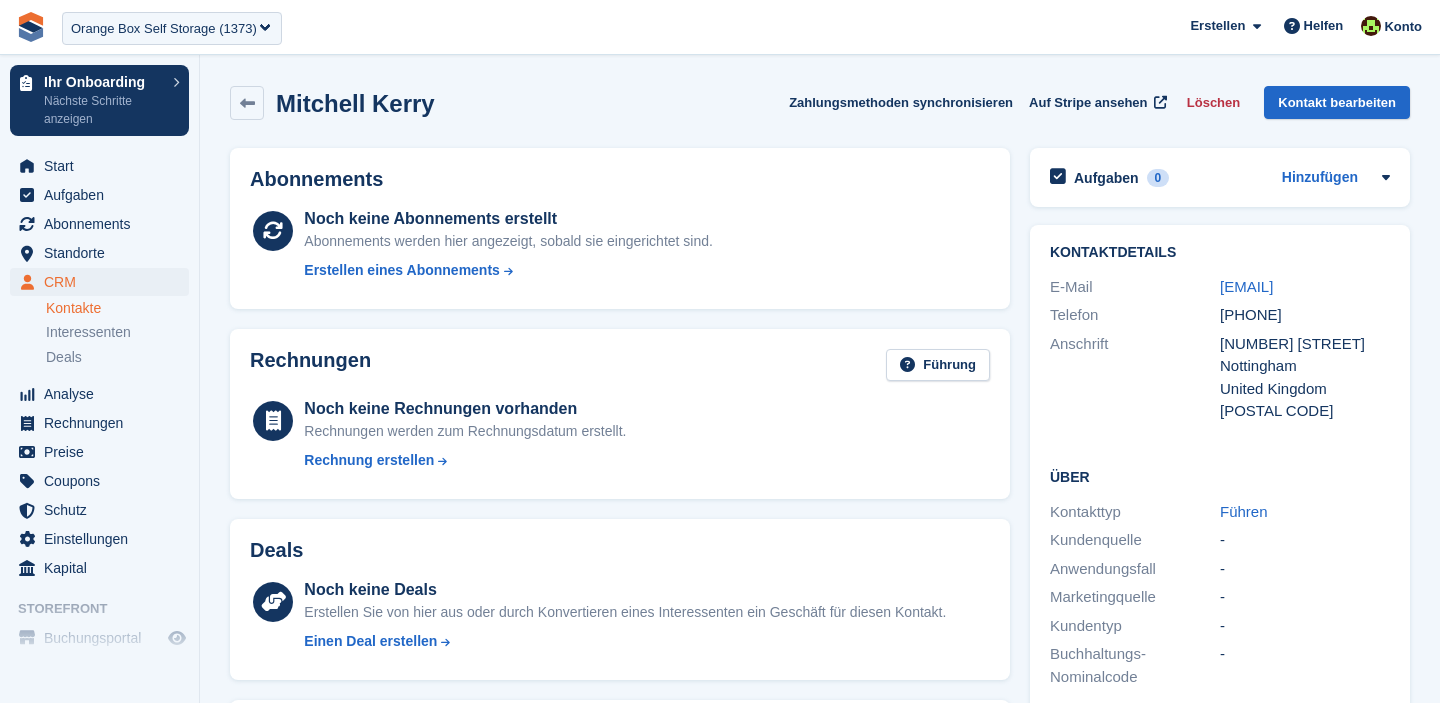 scroll, scrollTop: 0, scrollLeft: 0, axis: both 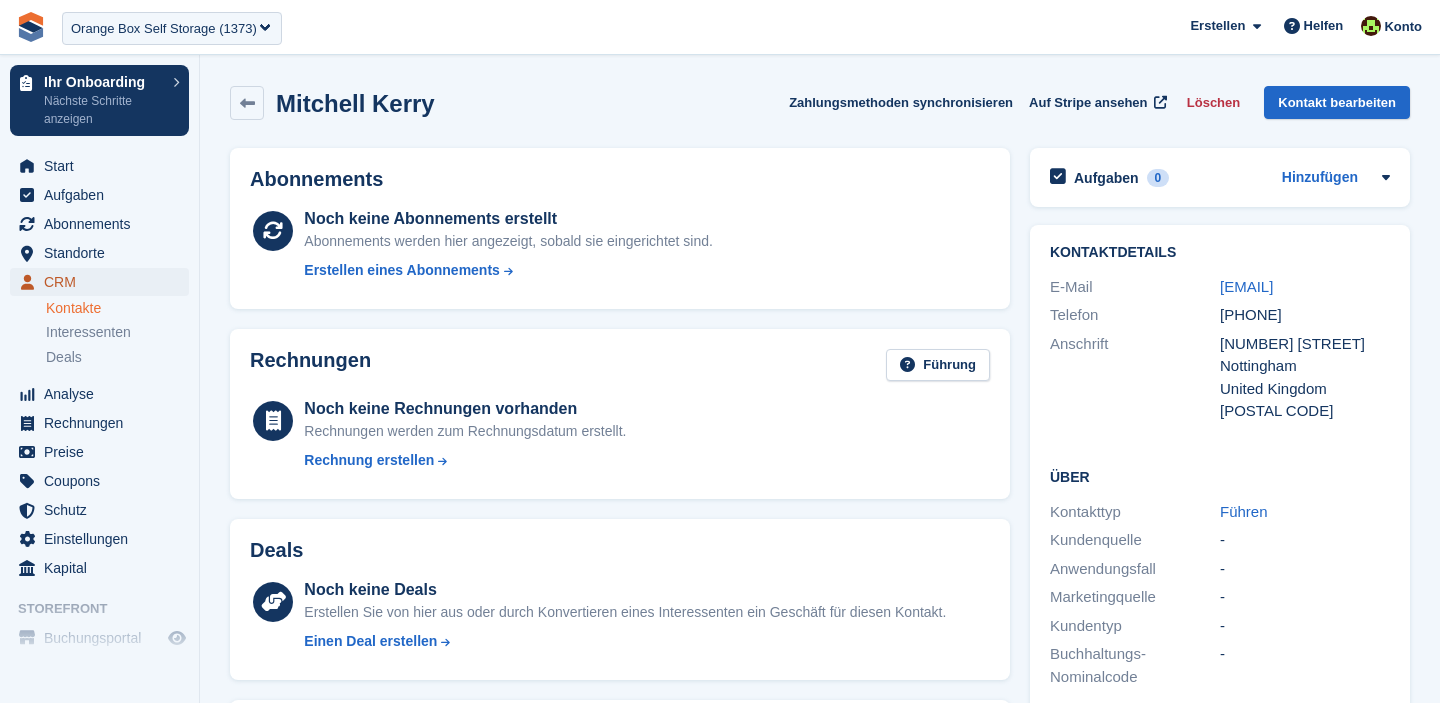 click on "CRM" at bounding box center (104, 282) 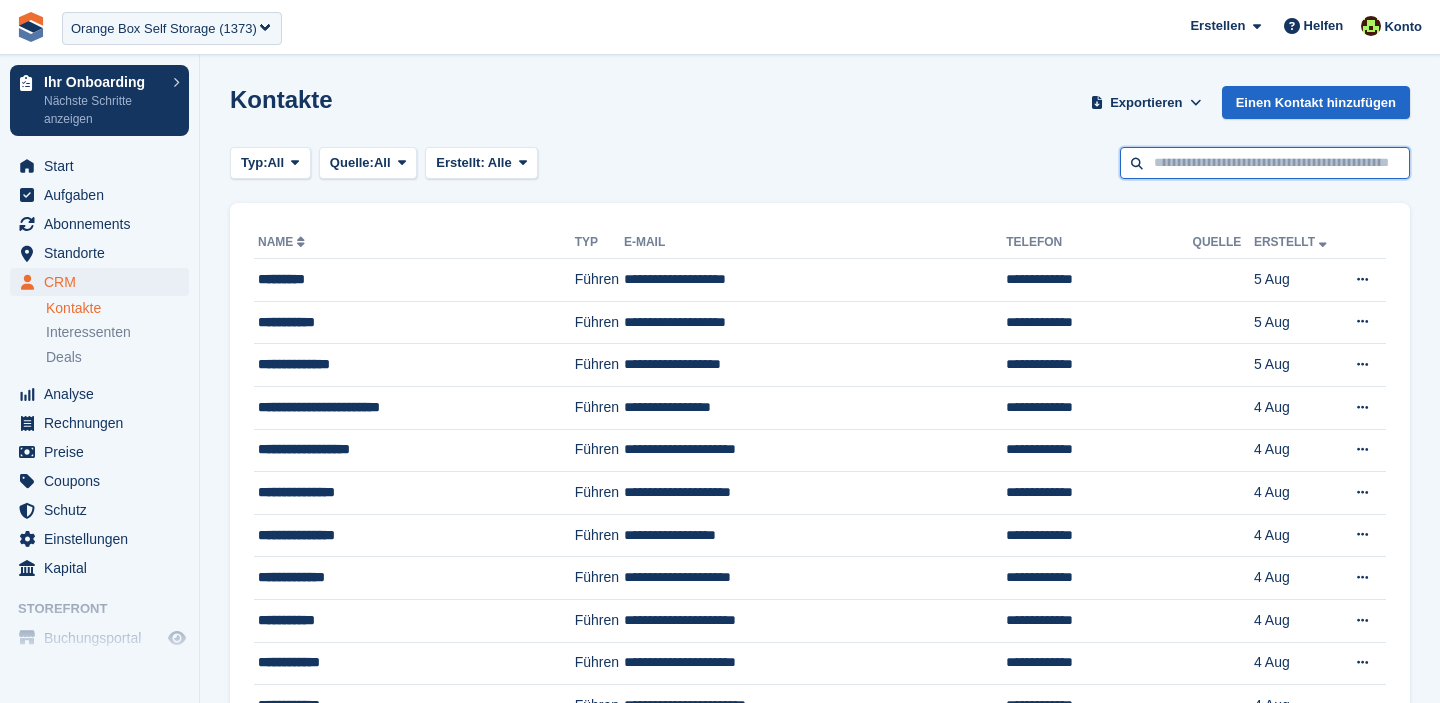click at bounding box center (1265, 163) 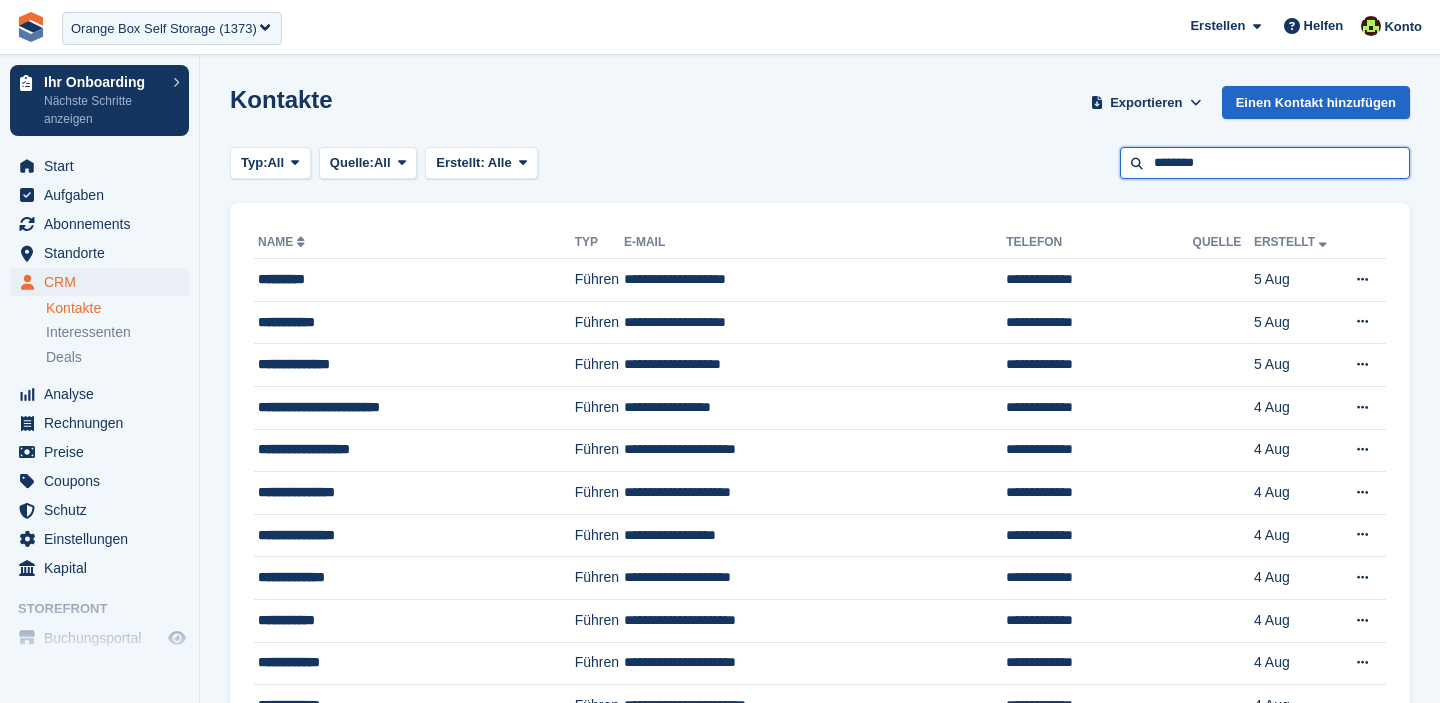 type on "********" 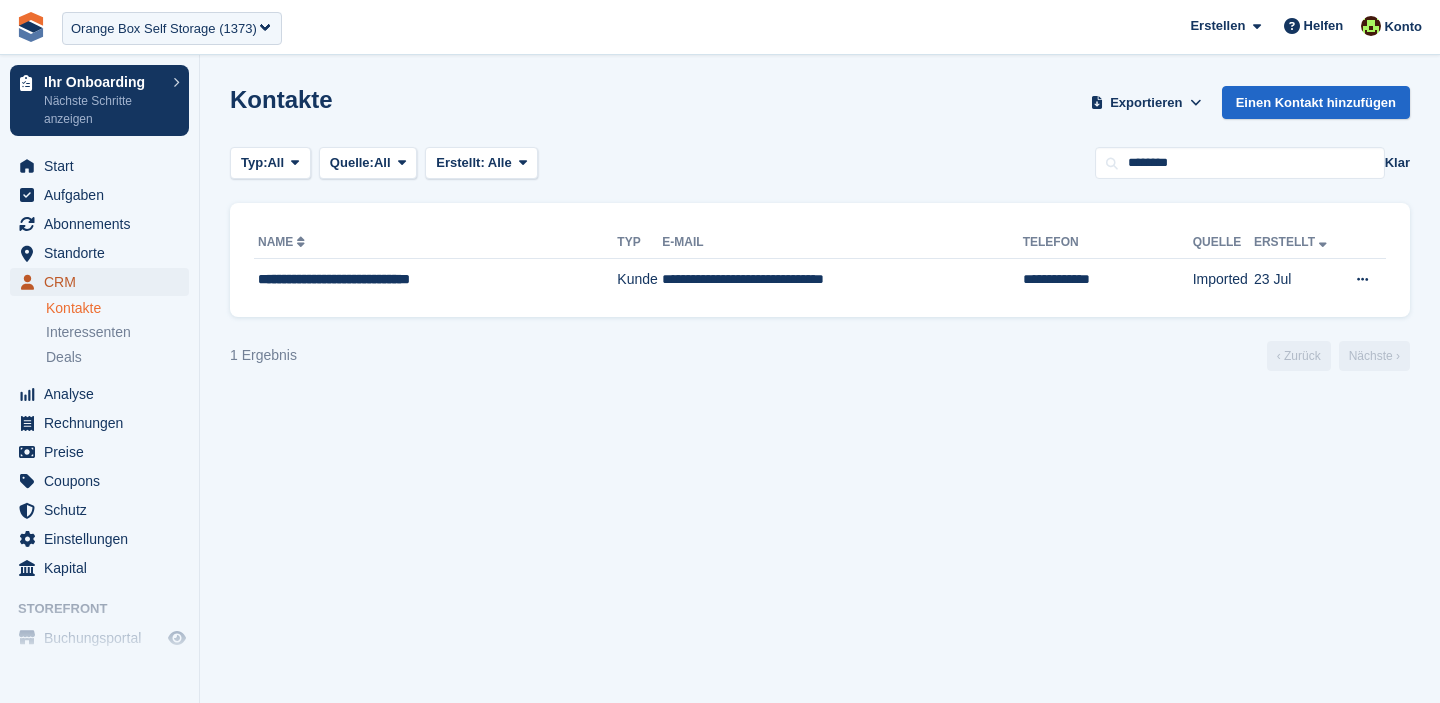 click on "CRM" at bounding box center (104, 282) 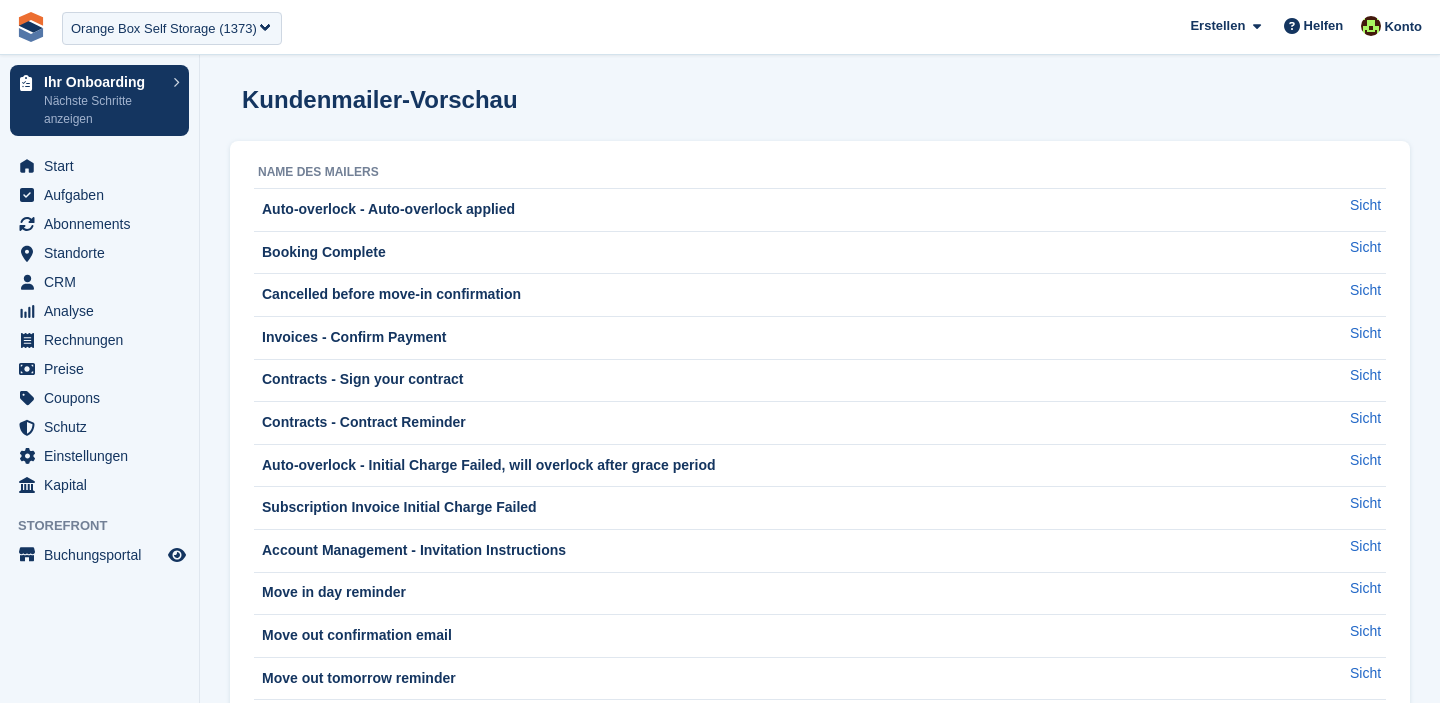scroll, scrollTop: 0, scrollLeft: 0, axis: both 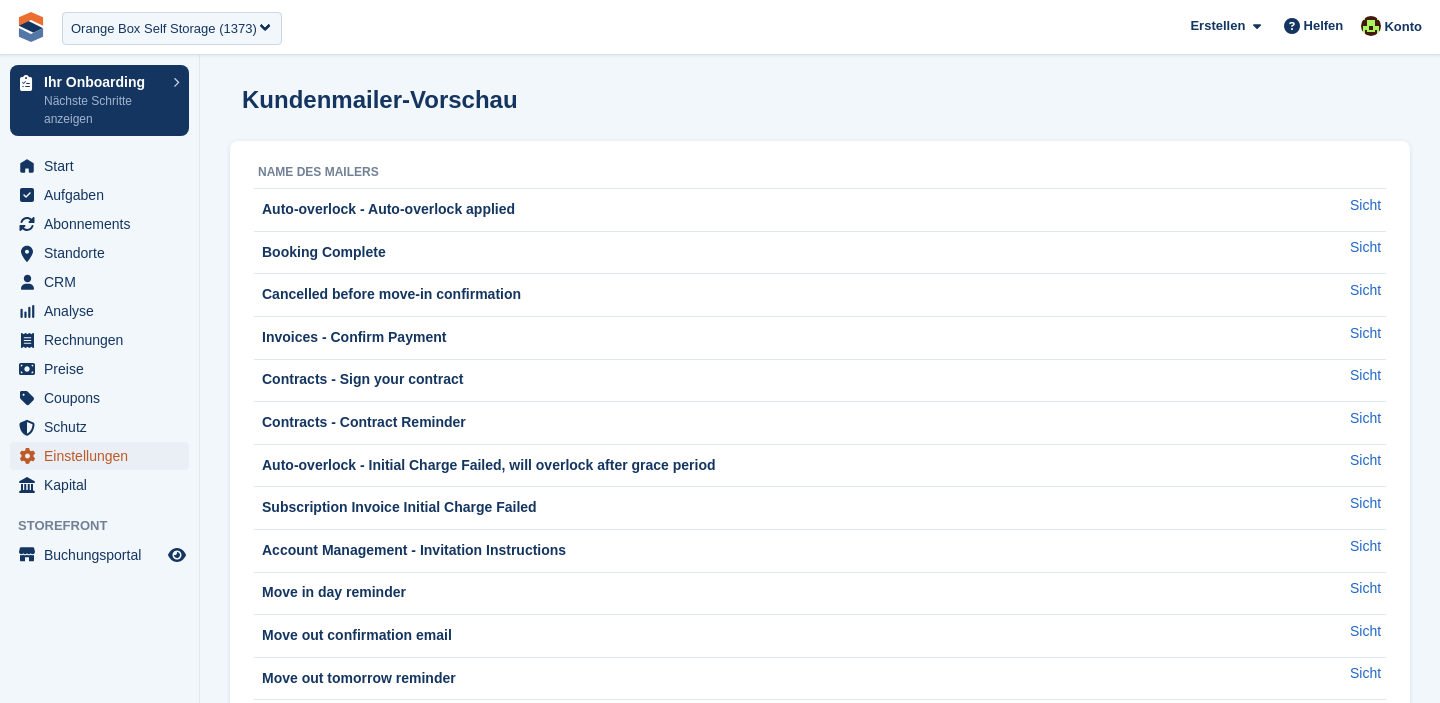click on "Einstellungen" at bounding box center [104, 456] 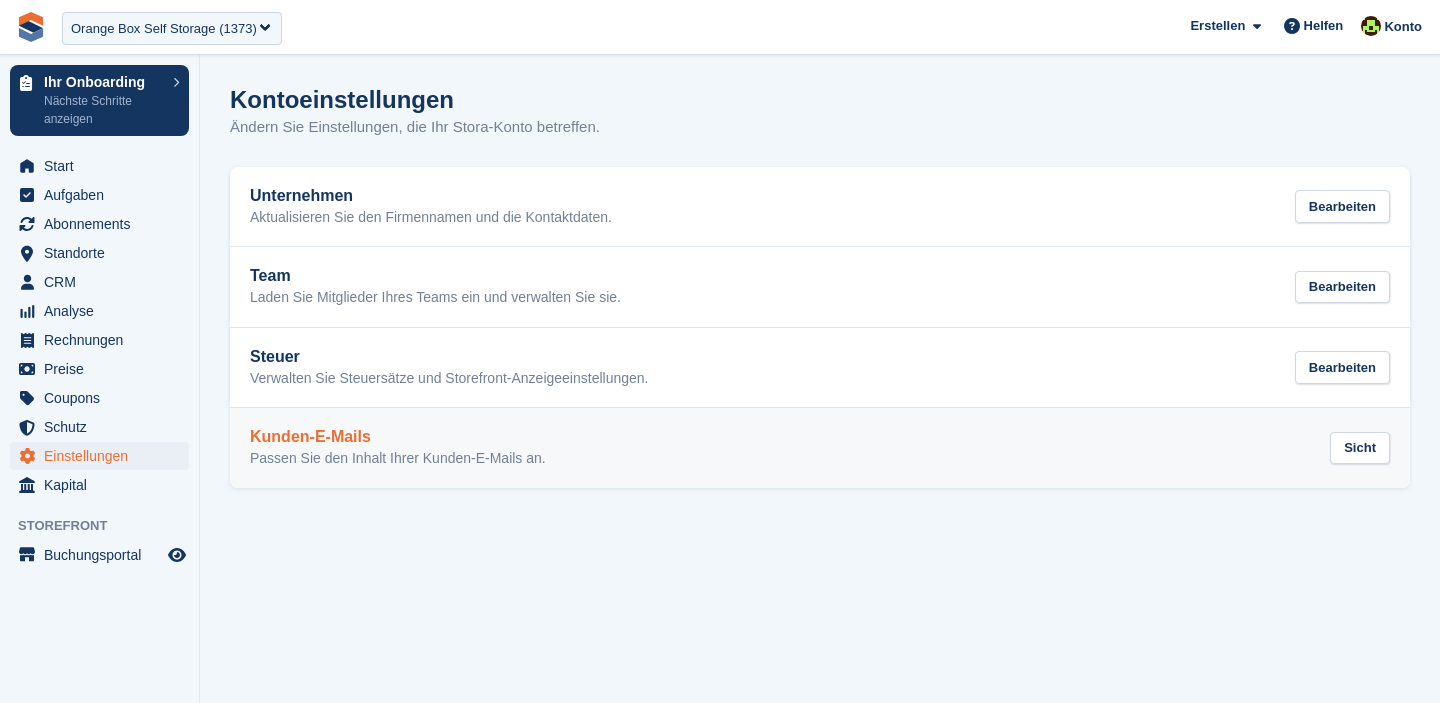 click on "Kunden-E-Mails
Passen Sie den Inhalt Ihrer Kunden-E-Mails an." at bounding box center [398, 448] 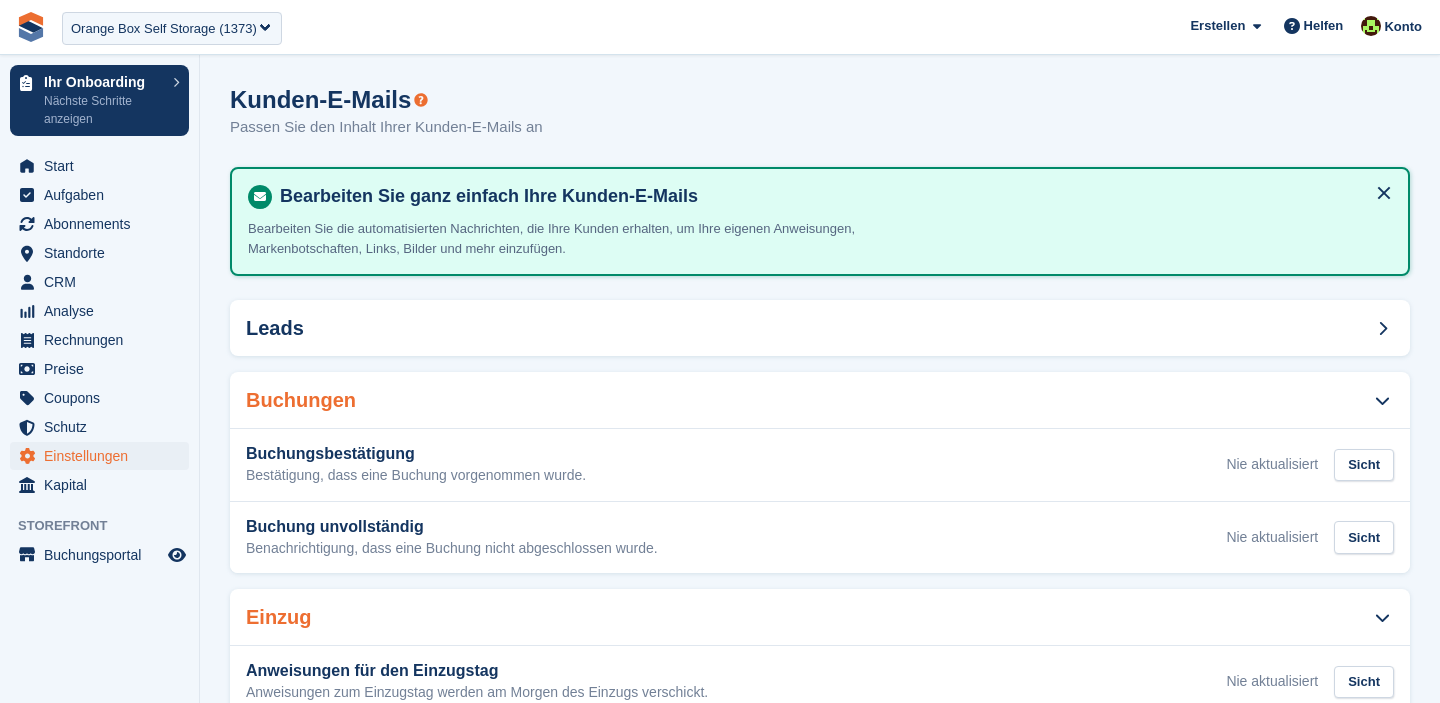 click on "**********" at bounding box center [720, 27] 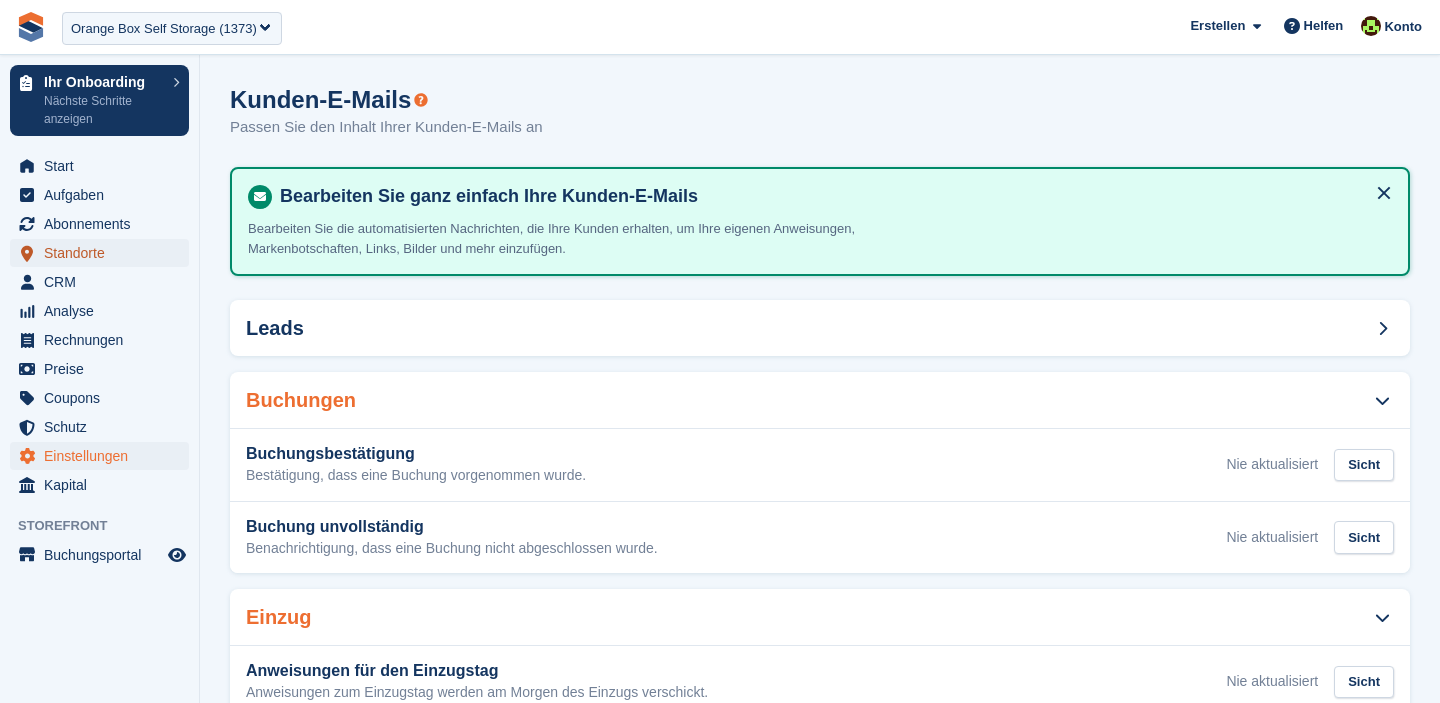 click on "Standorte" at bounding box center [104, 253] 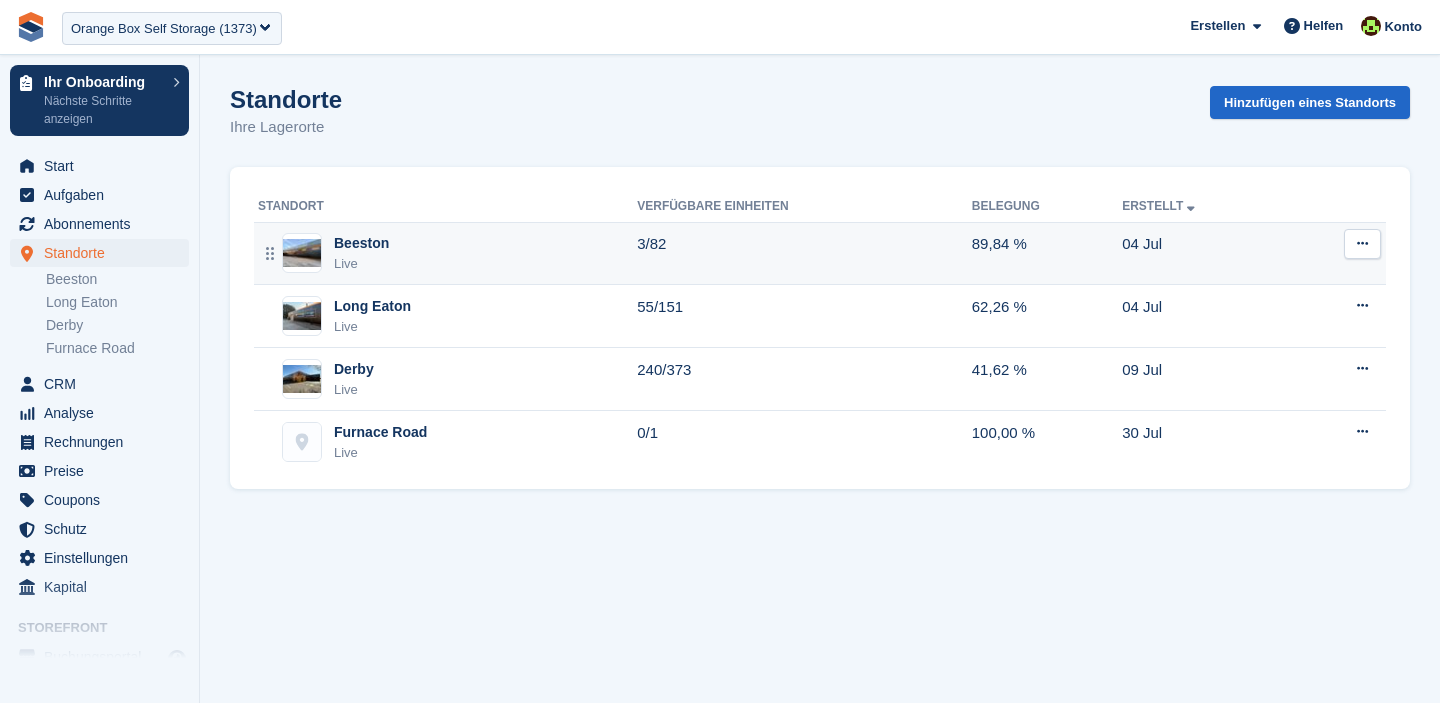 click at bounding box center (1362, 244) 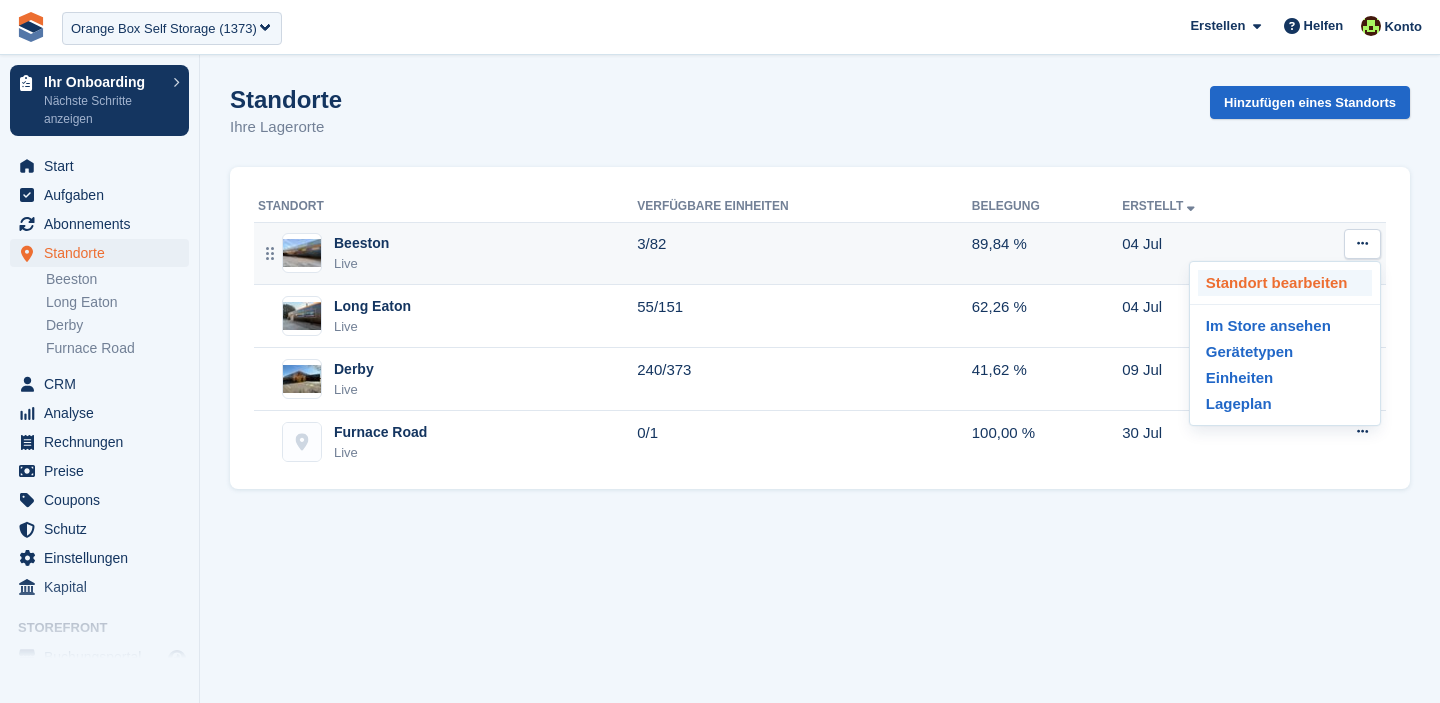 click on "Standort bearbeiten" at bounding box center (1285, 283) 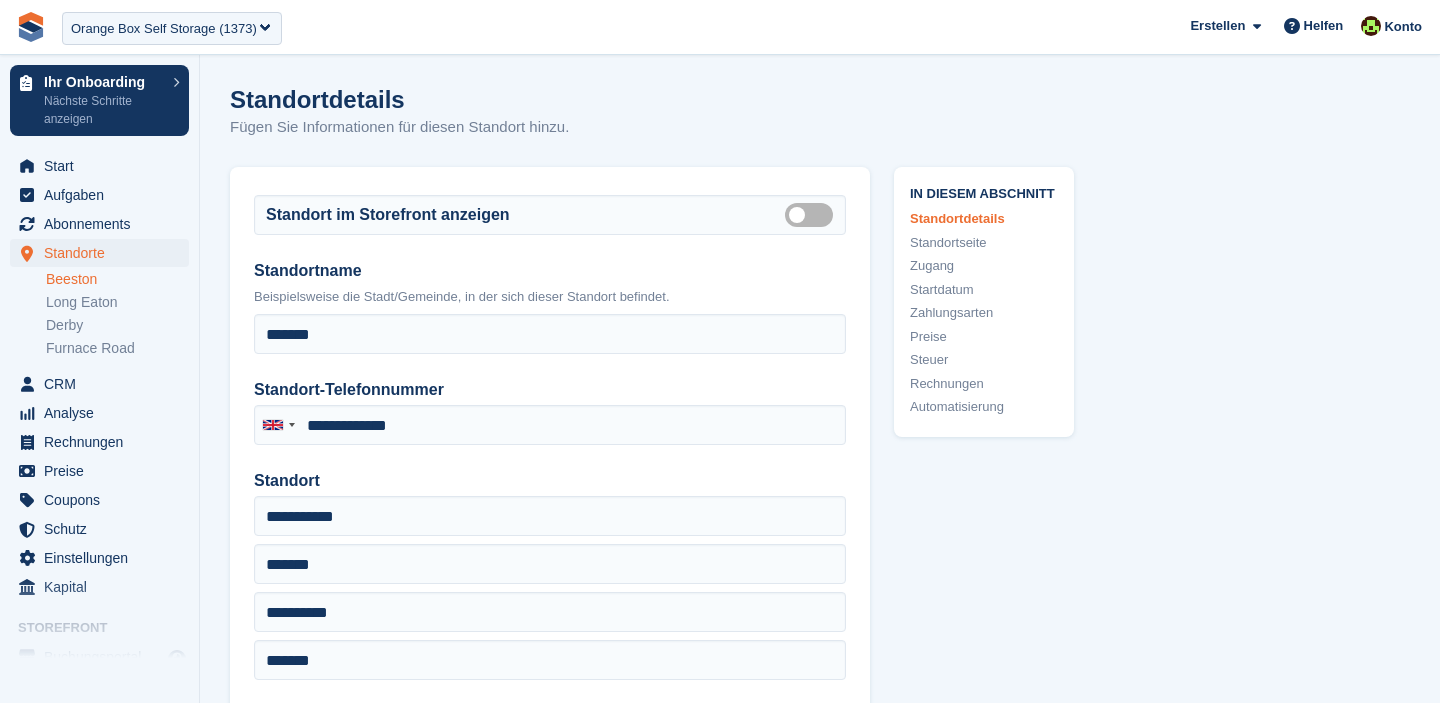 type on "**********" 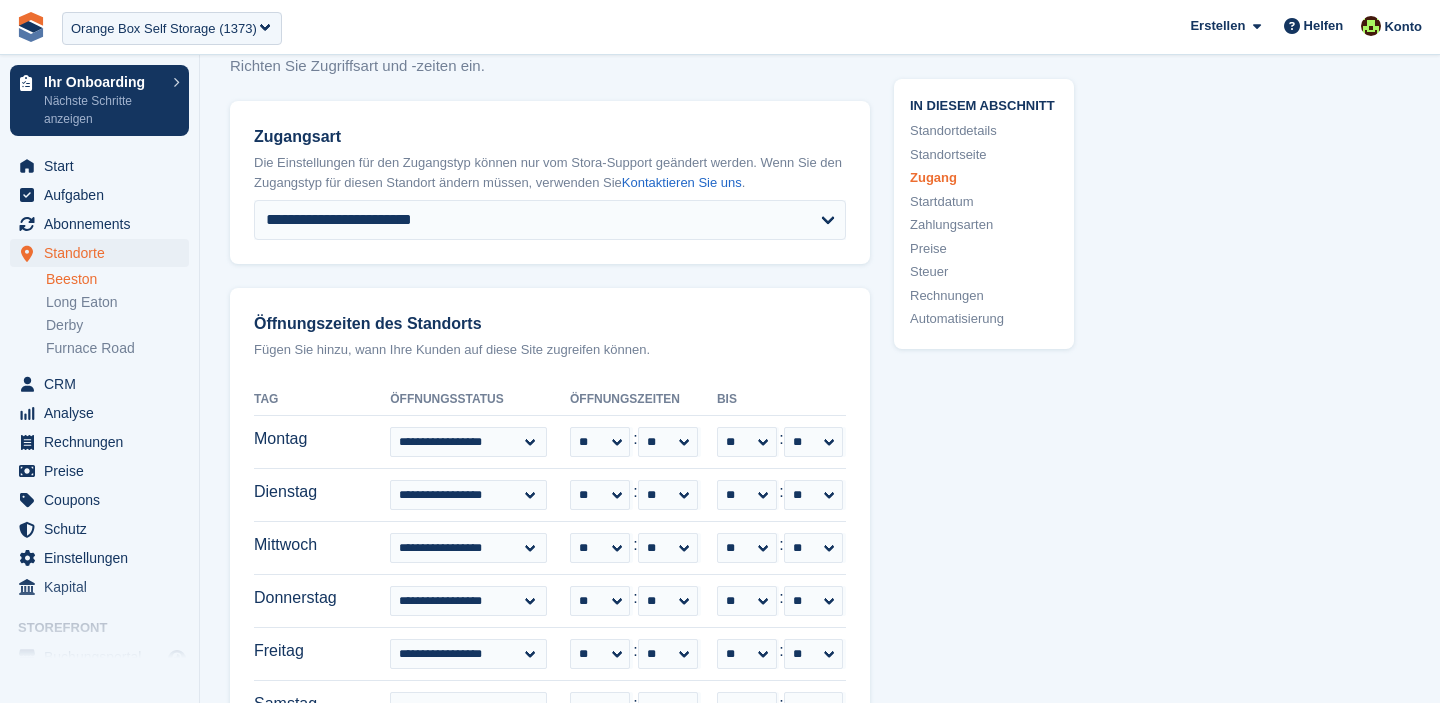 scroll, scrollTop: 4492, scrollLeft: 0, axis: vertical 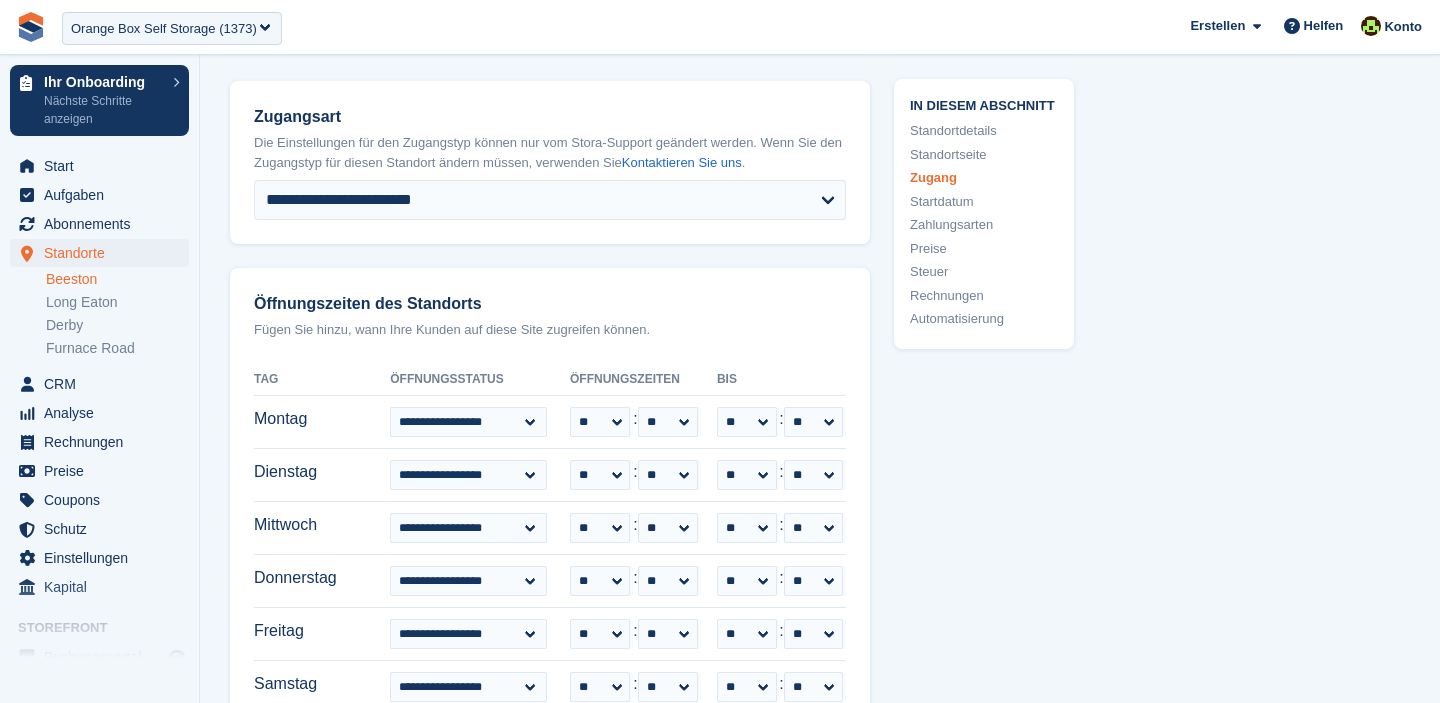 click on "Startdatum" at bounding box center (984, 201) 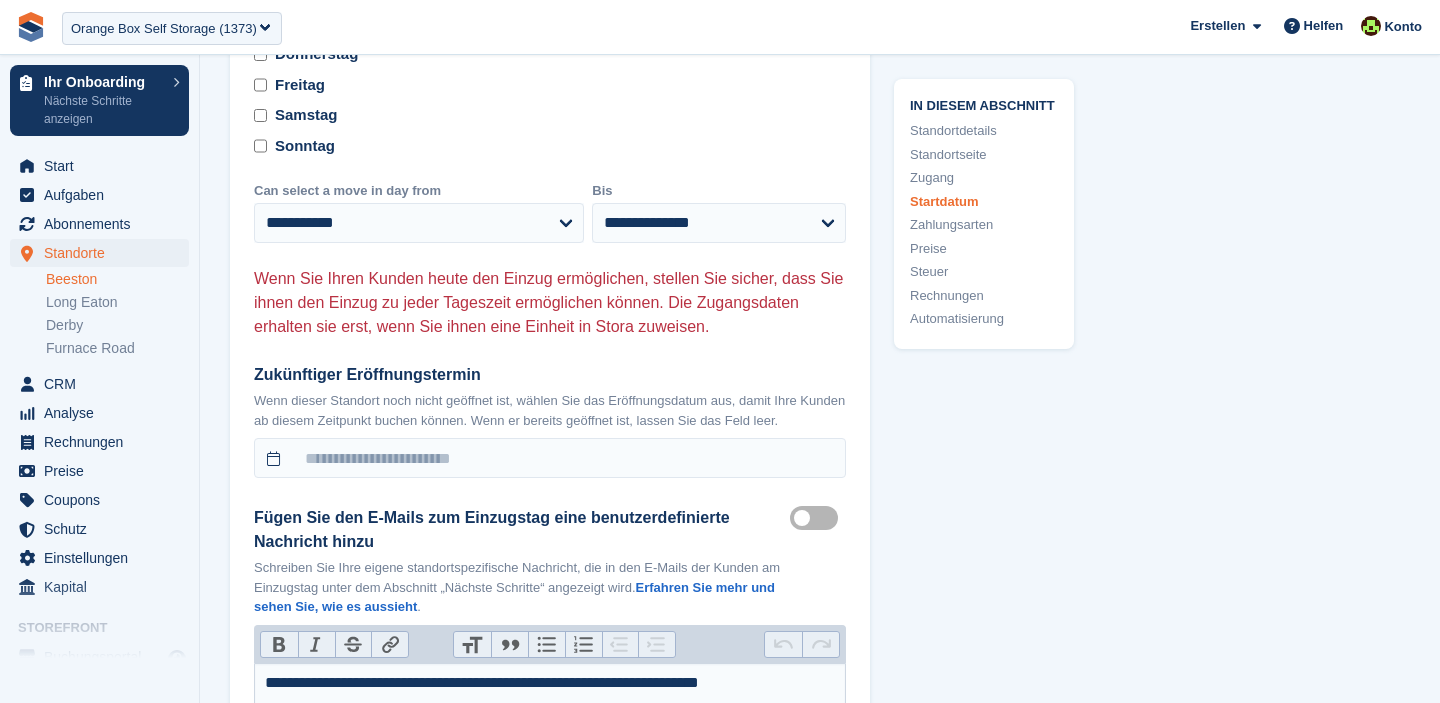 scroll, scrollTop: 5697, scrollLeft: 0, axis: vertical 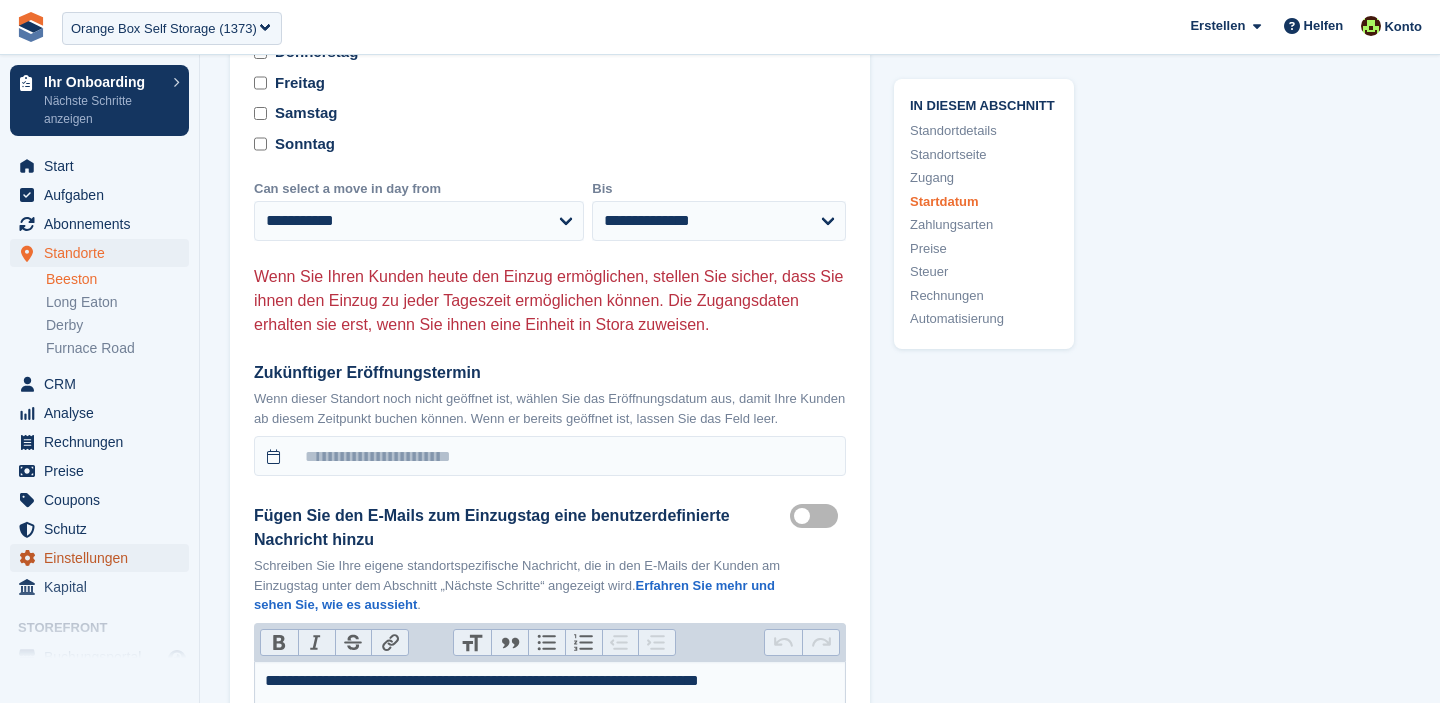 click on "Einstellungen" at bounding box center (104, 558) 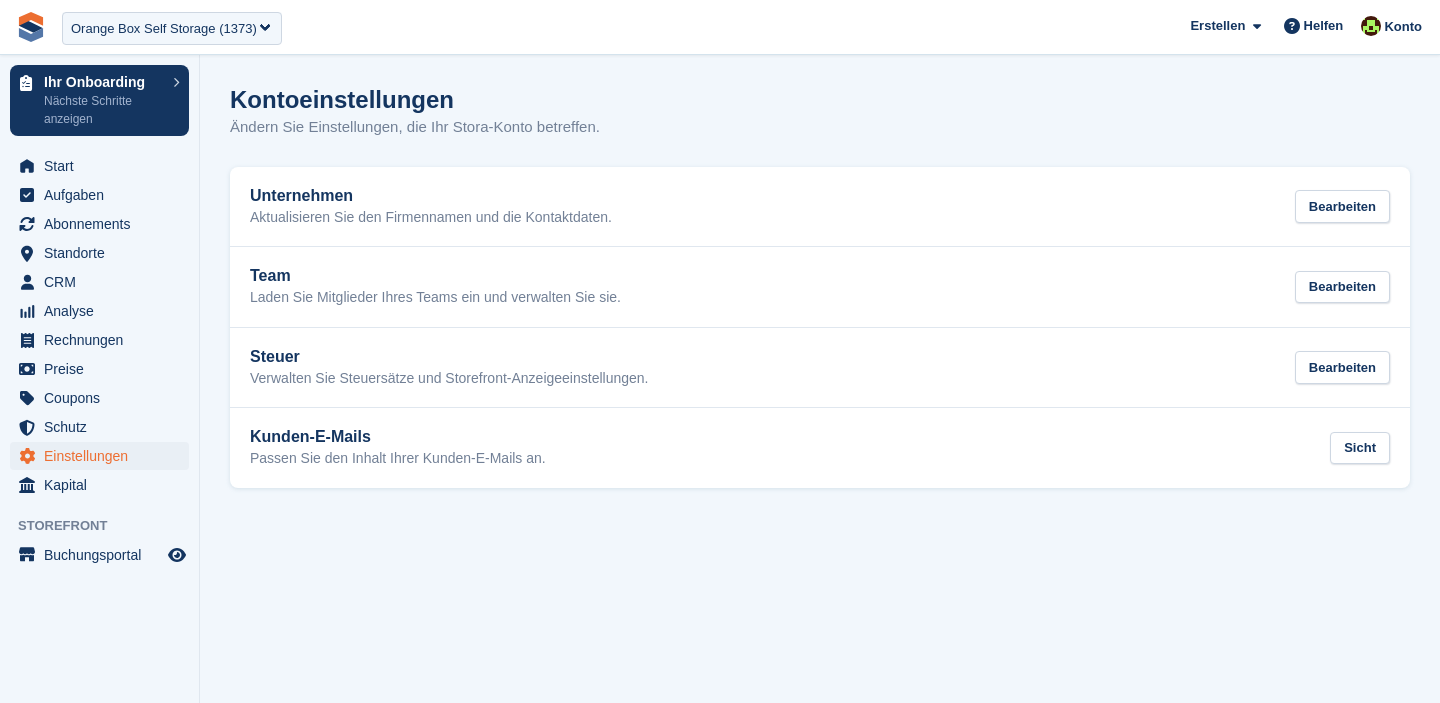 scroll, scrollTop: 0, scrollLeft: 0, axis: both 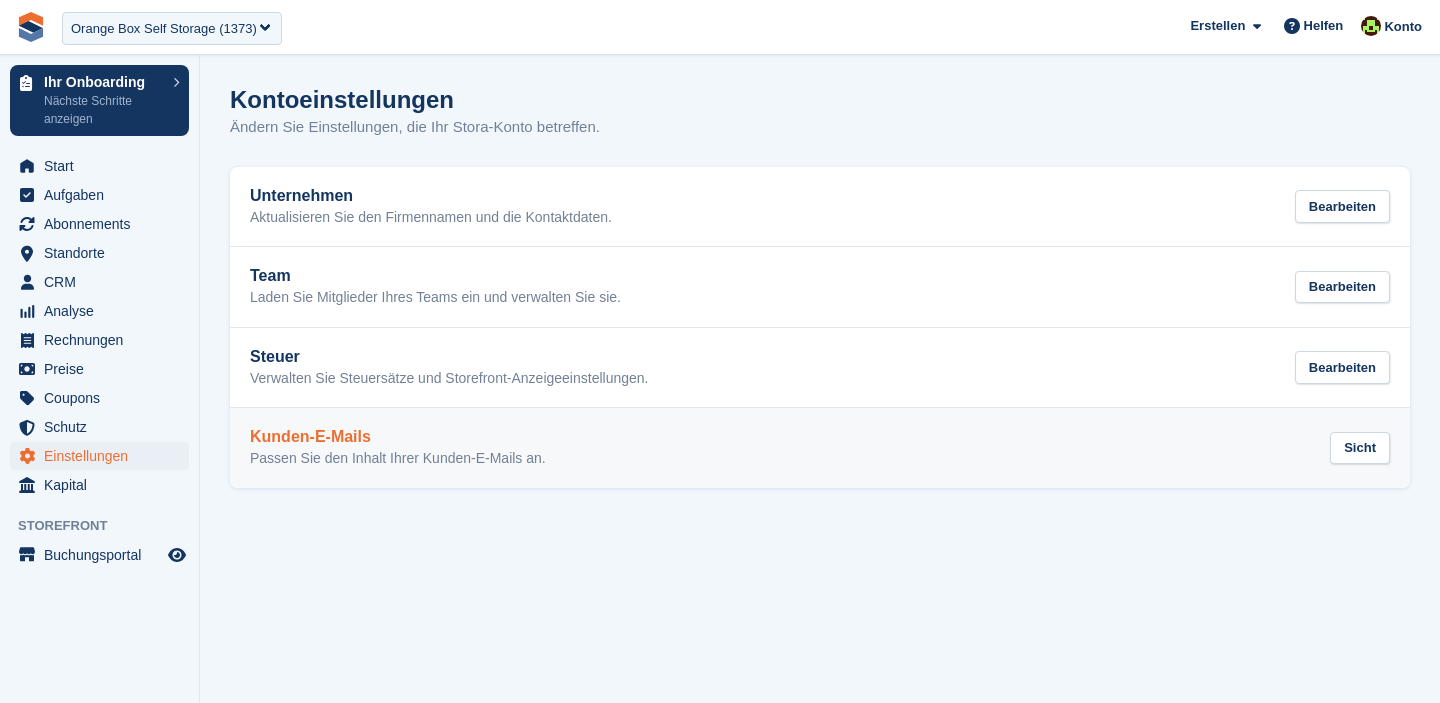 click on "Kunden-E-Mails" at bounding box center (398, 437) 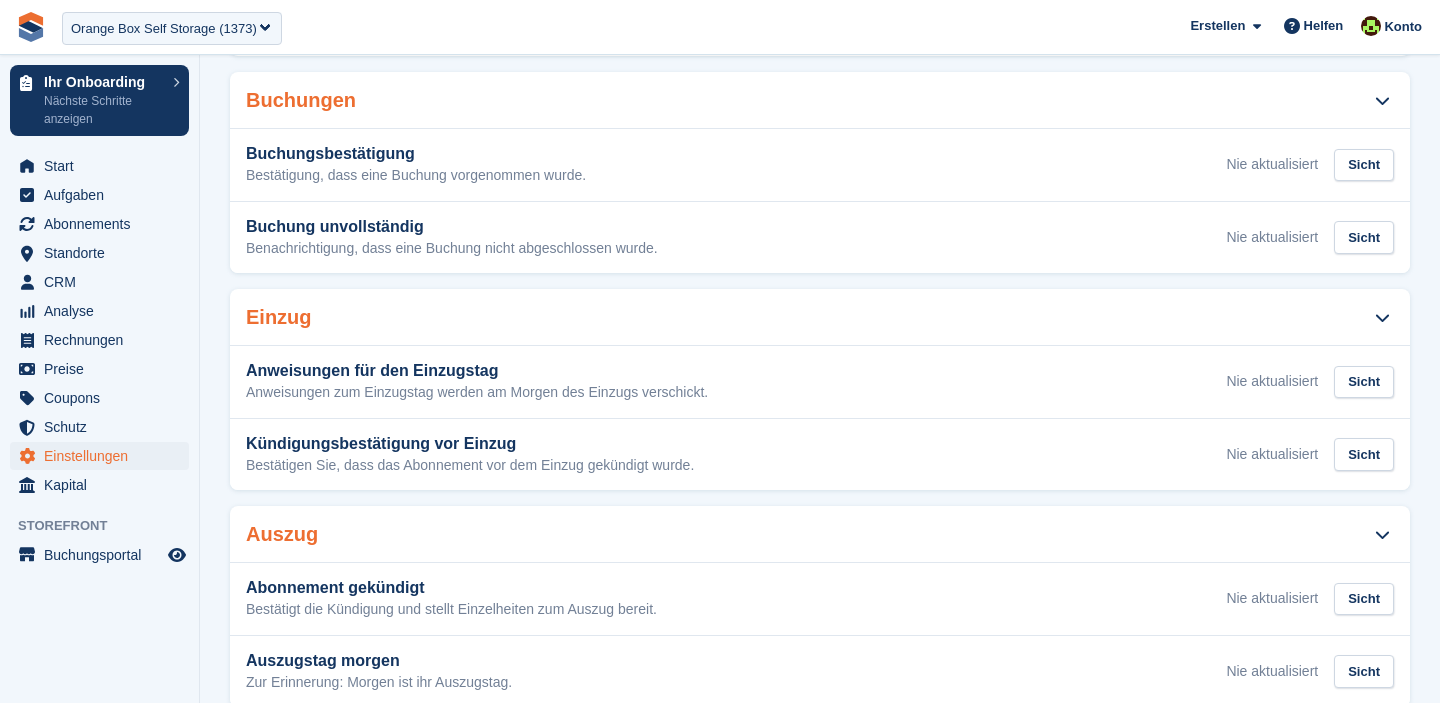 scroll, scrollTop: 301, scrollLeft: 0, axis: vertical 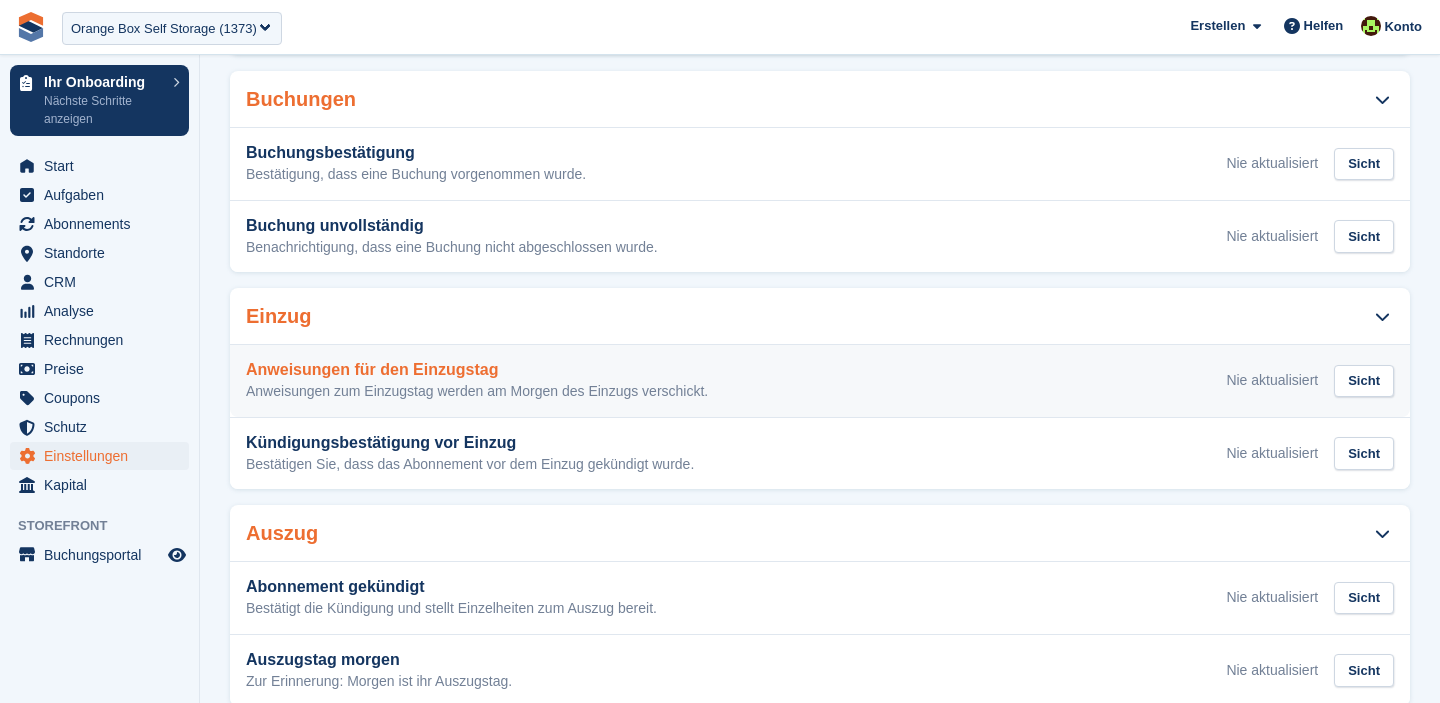 click on "Anweisungen für den Einzugstag" at bounding box center [477, 370] 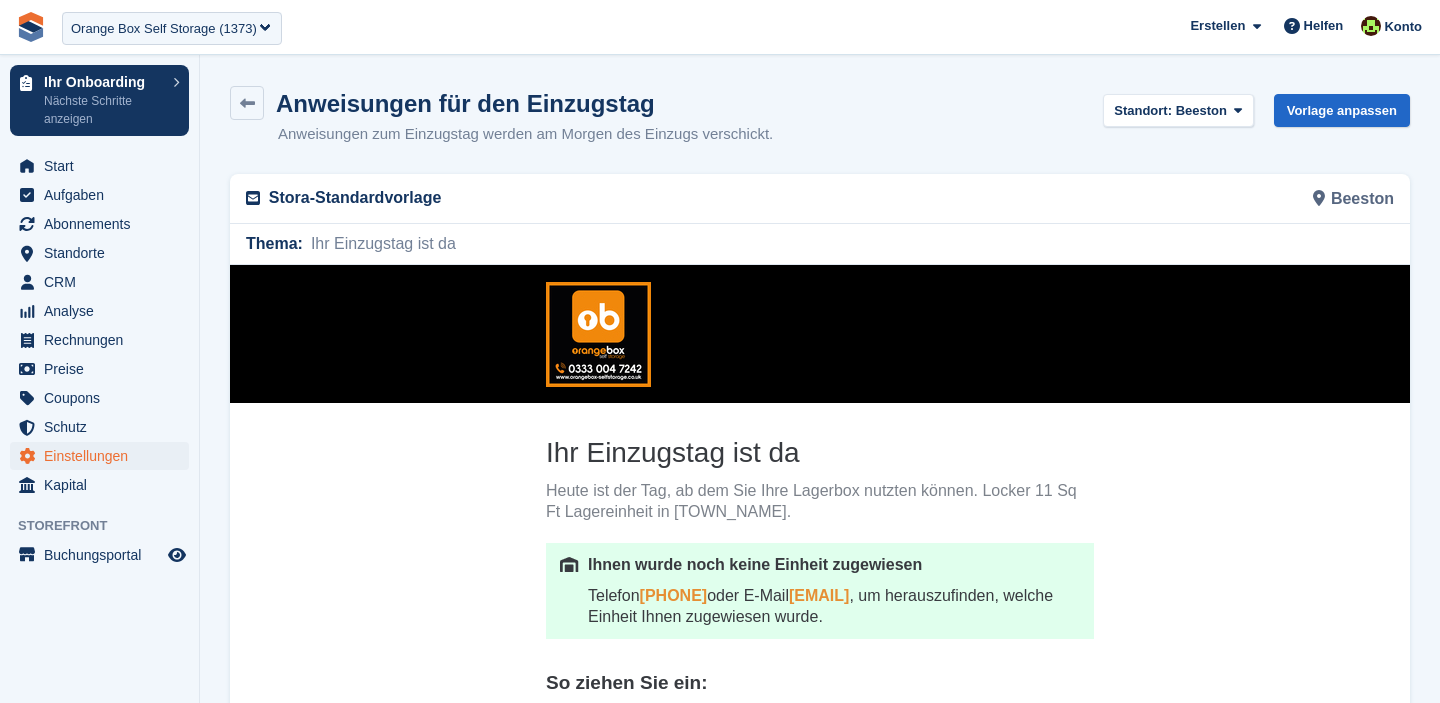 scroll, scrollTop: 0, scrollLeft: 0, axis: both 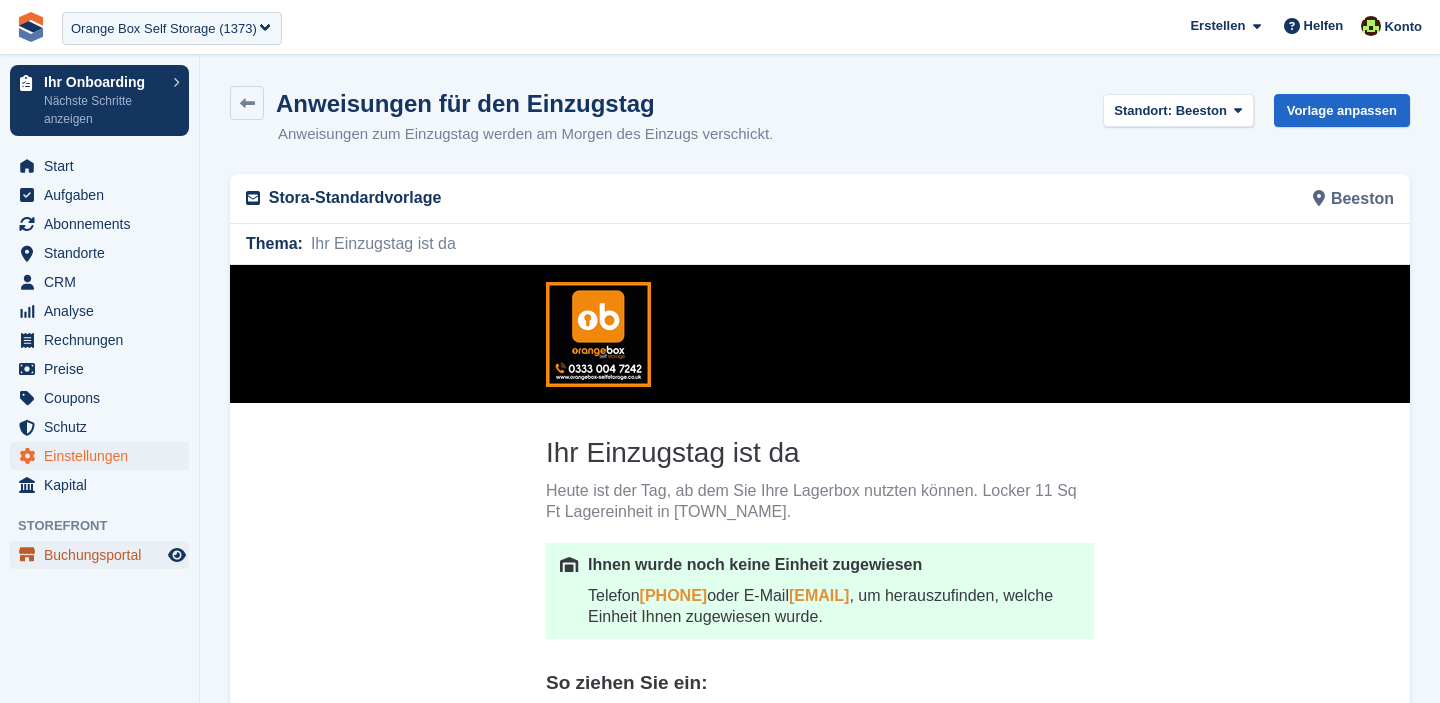 click on "Buchungsportal" at bounding box center [104, 555] 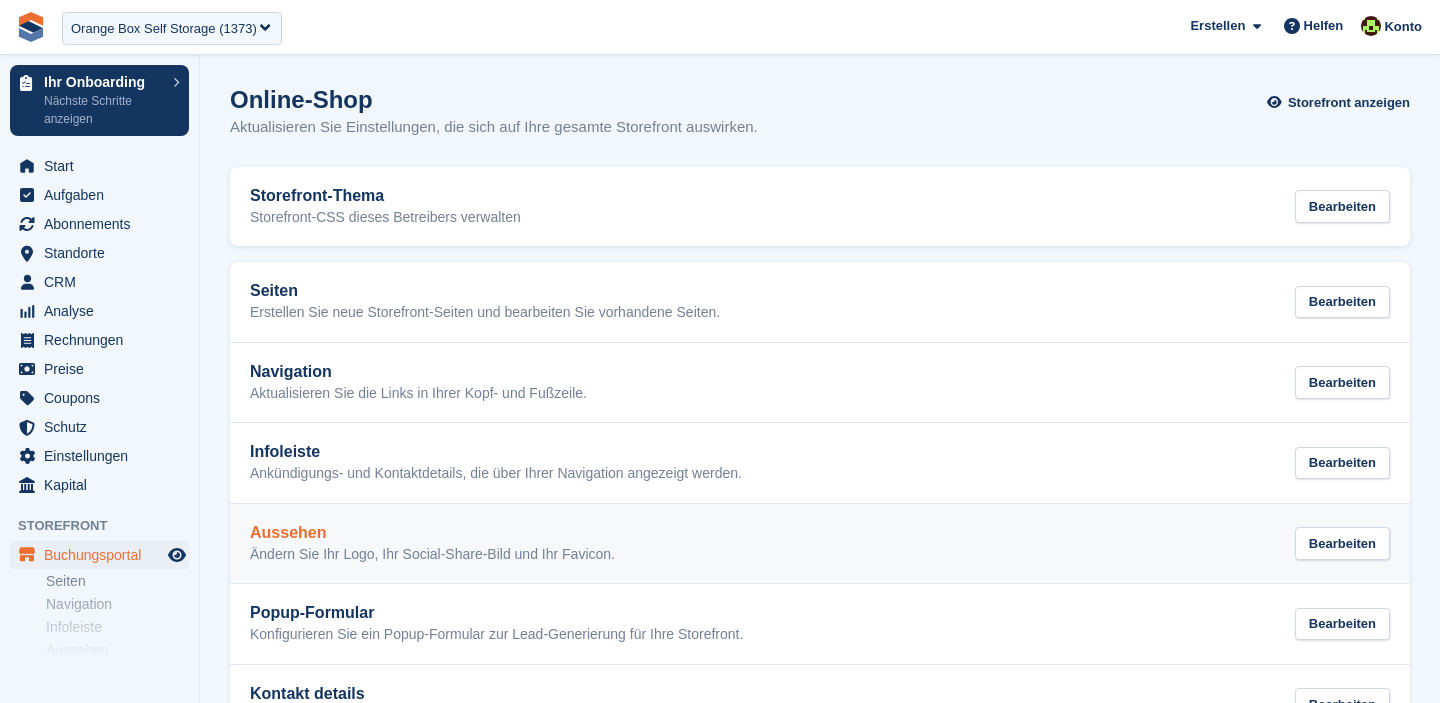 click on "Aussehen" at bounding box center [432, 533] 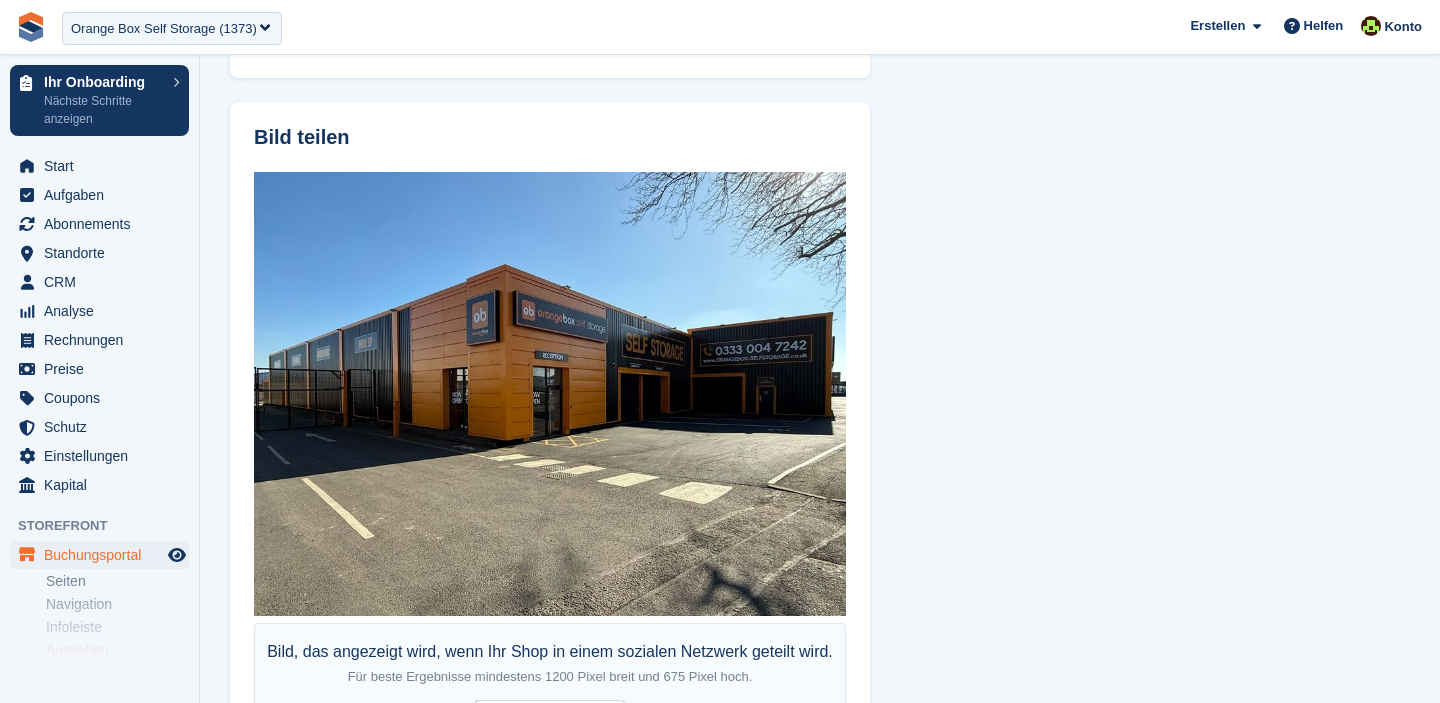 scroll, scrollTop: 1647, scrollLeft: 0, axis: vertical 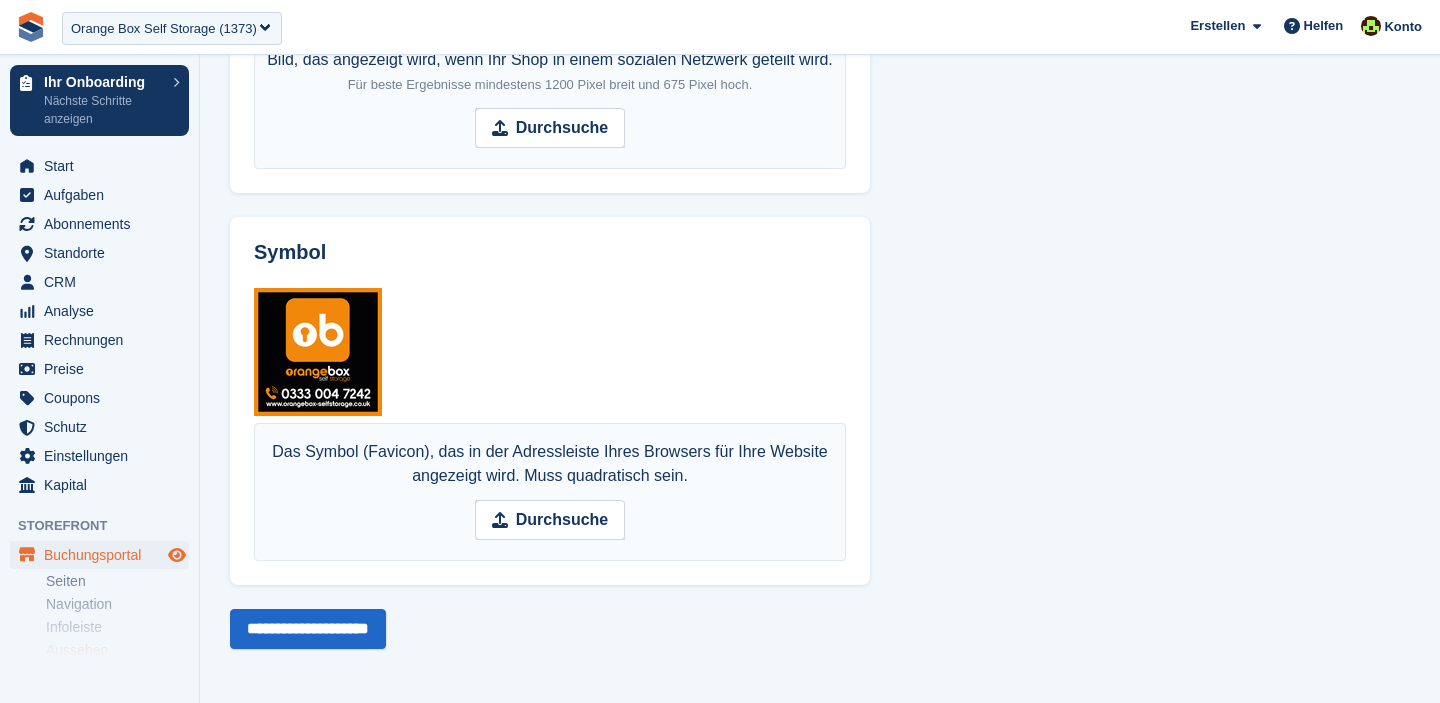 click at bounding box center [177, 555] 